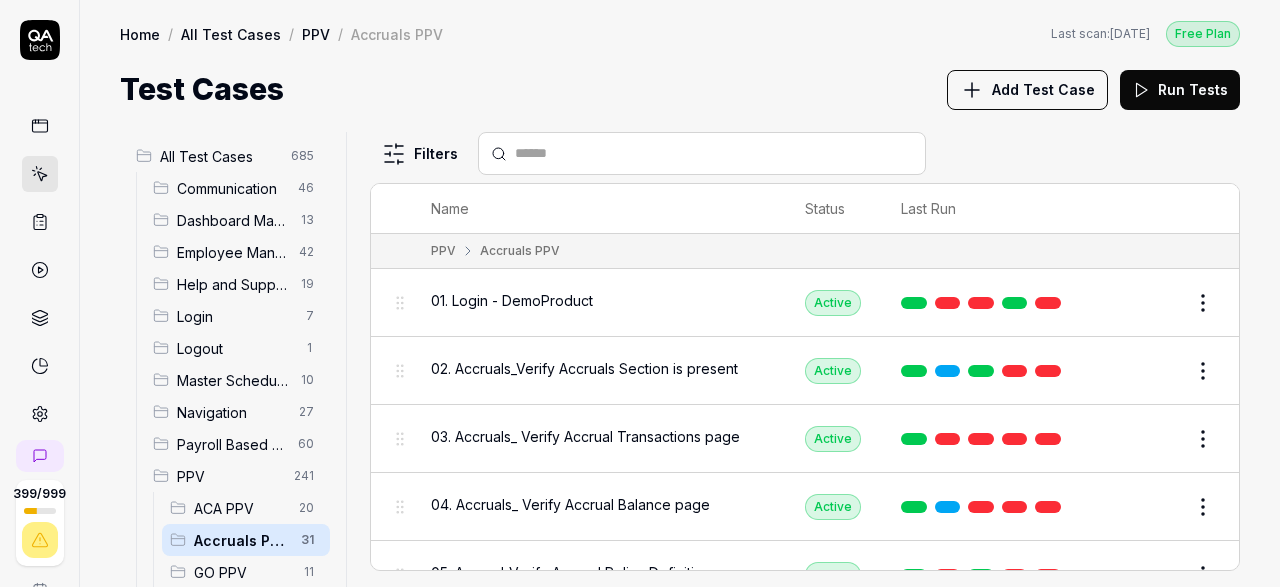 scroll, scrollTop: 0, scrollLeft: 0, axis: both 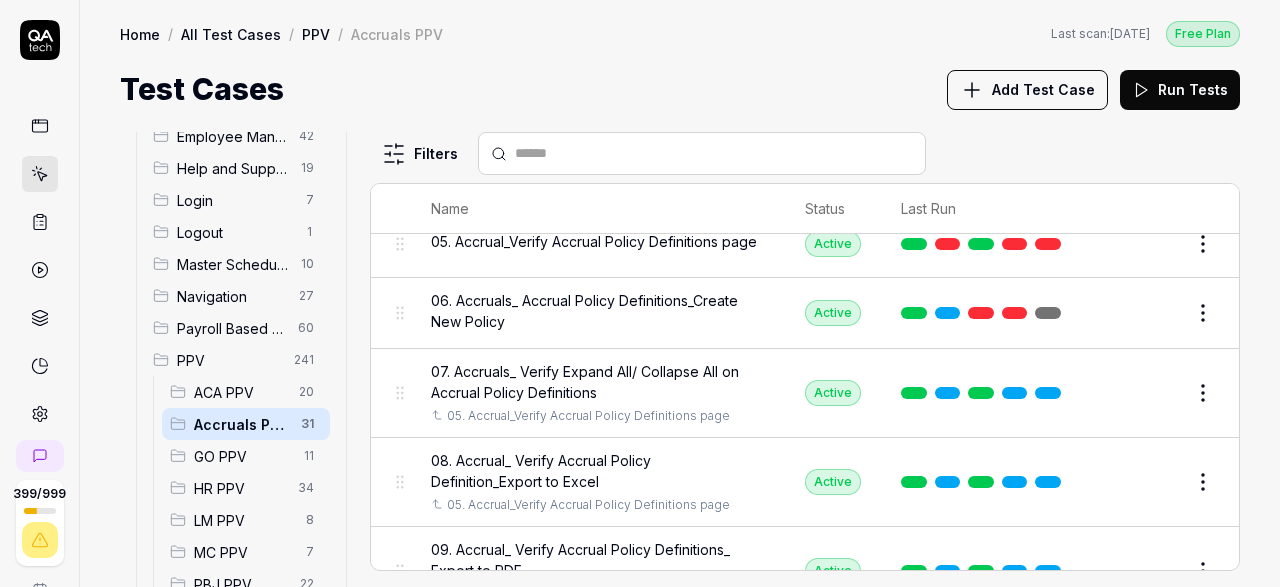 click on "Accruals PPV" at bounding box center [241, 424] 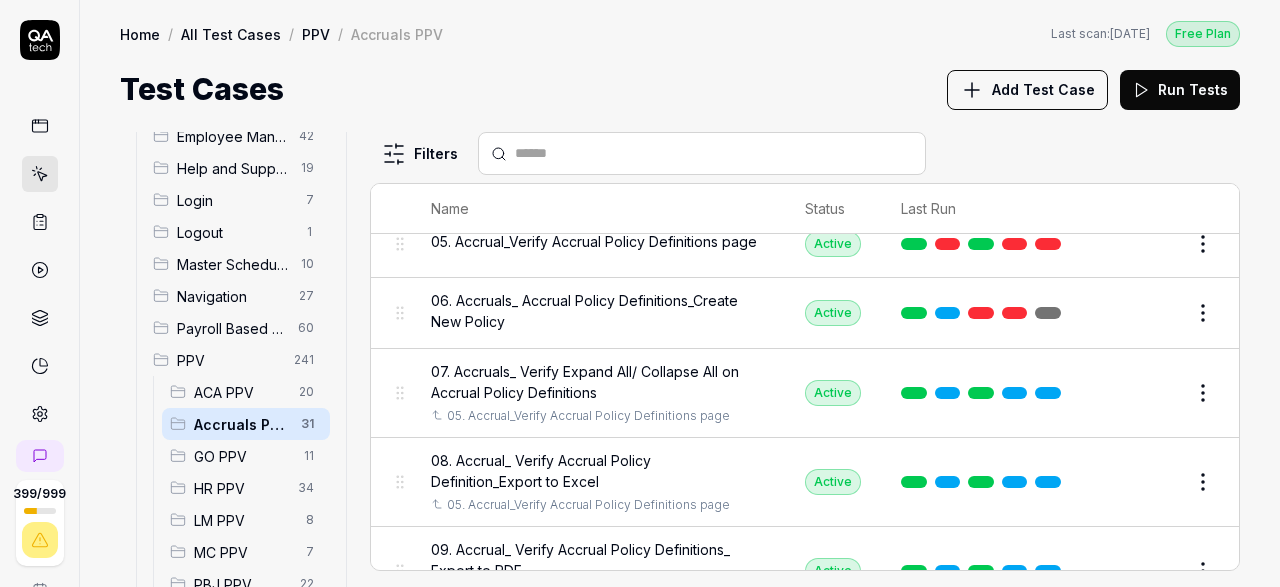 scroll, scrollTop: 0, scrollLeft: 0, axis: both 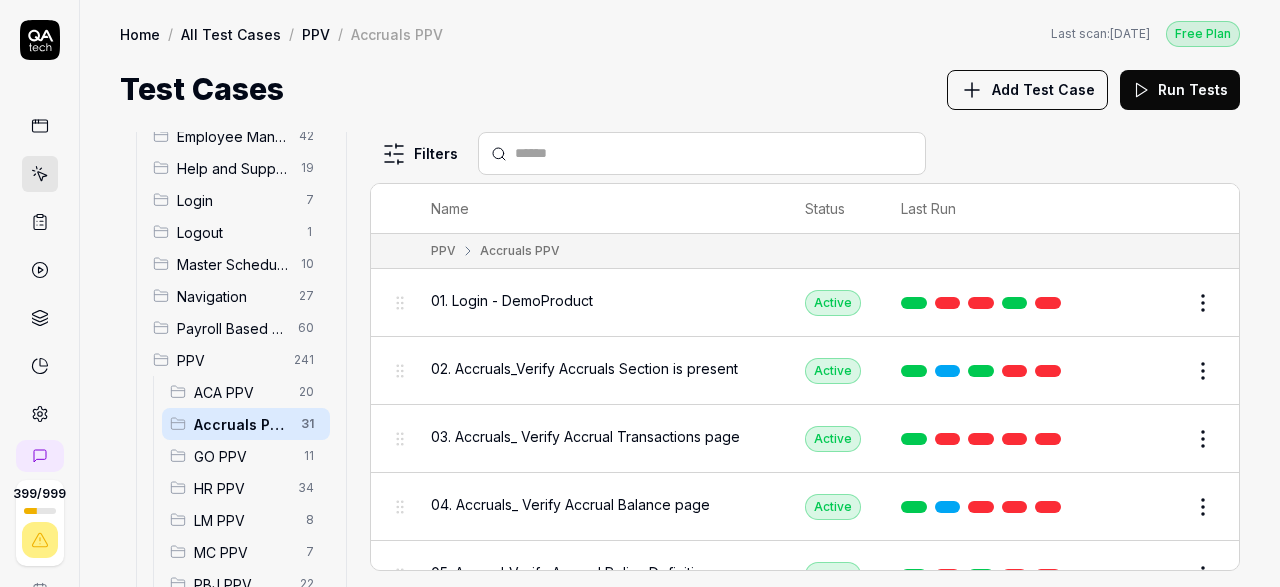 click on "01. Login - DemoProduct" at bounding box center (512, 300) 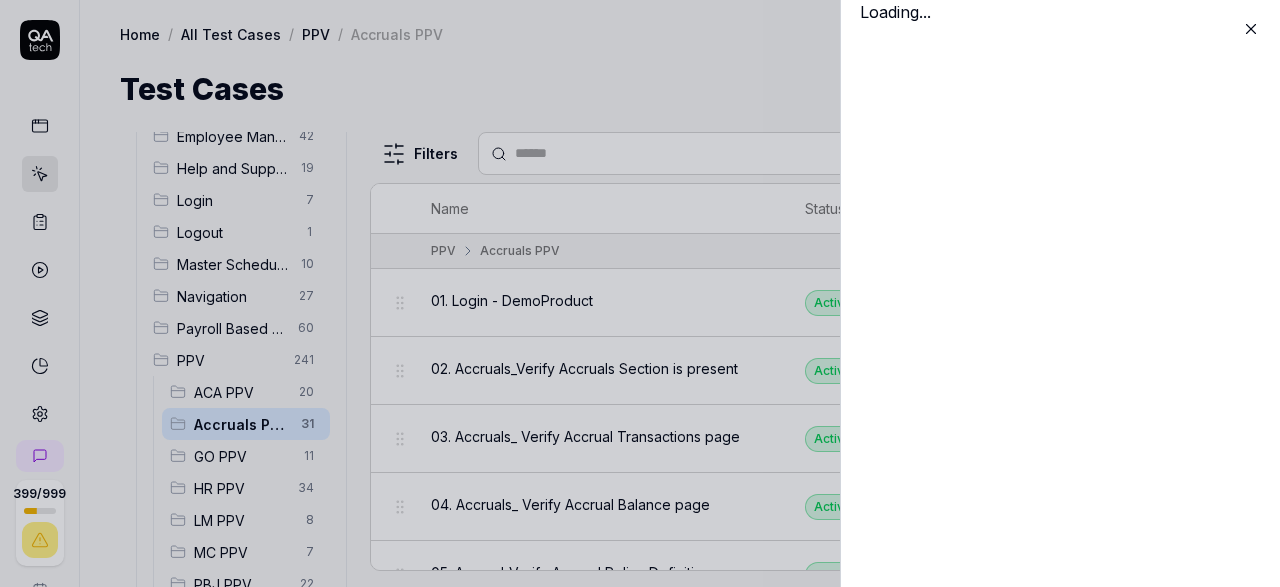 scroll, scrollTop: 116, scrollLeft: 0, axis: vertical 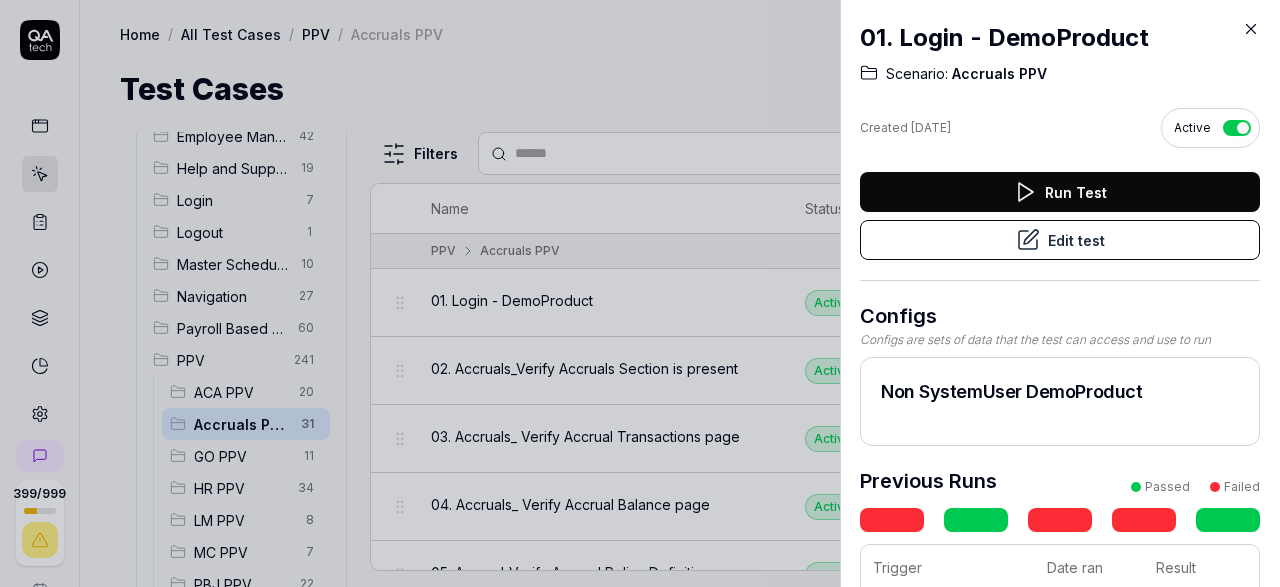 click on "Edit test" at bounding box center [1060, 240] 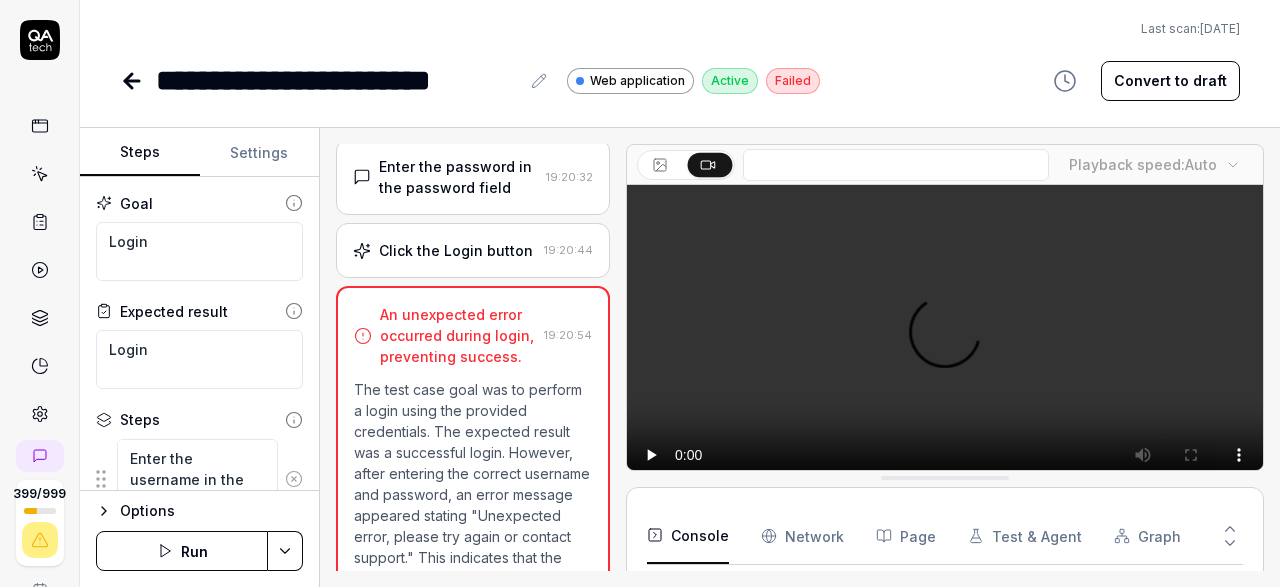 scroll, scrollTop: 200, scrollLeft: 0, axis: vertical 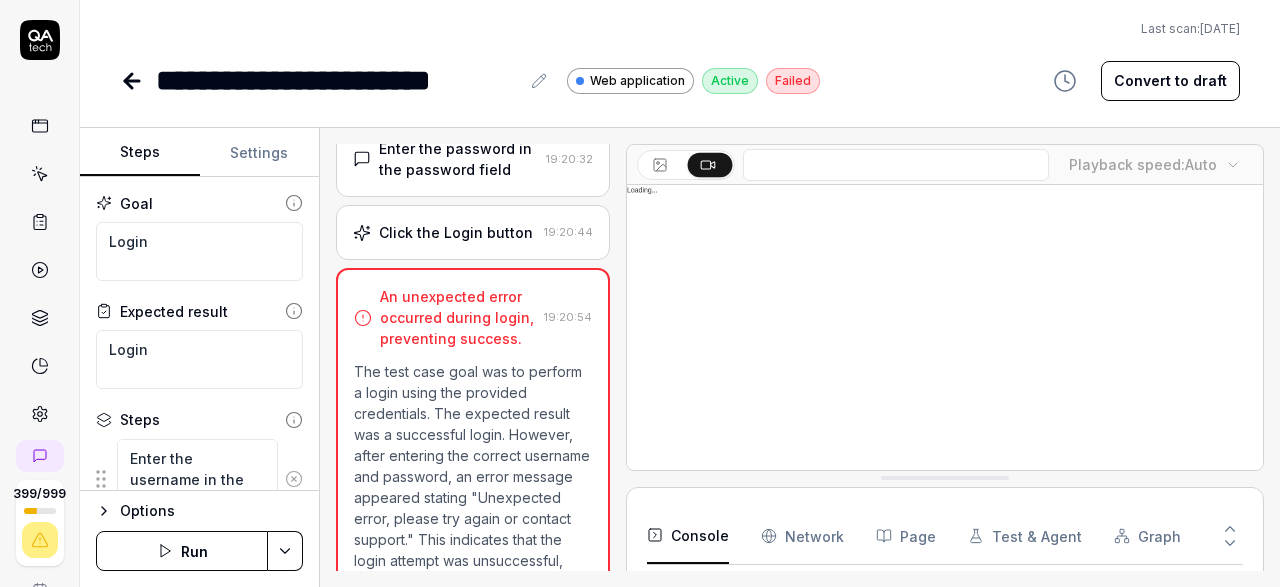 click on "Run" at bounding box center (182, 551) 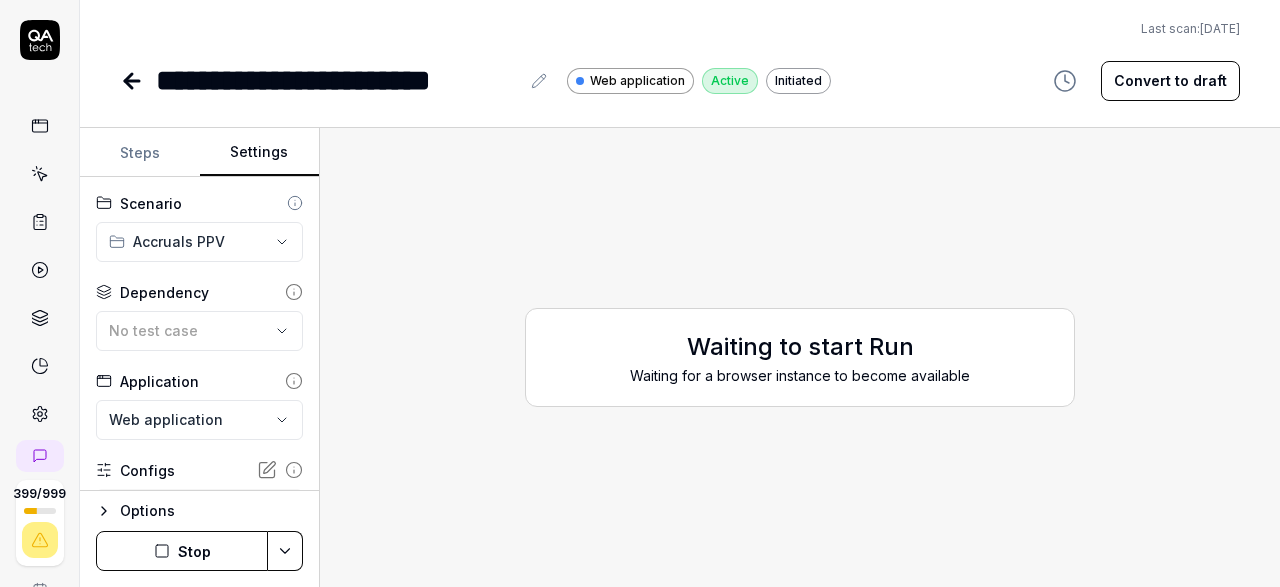 click on "Settings" at bounding box center [260, 153] 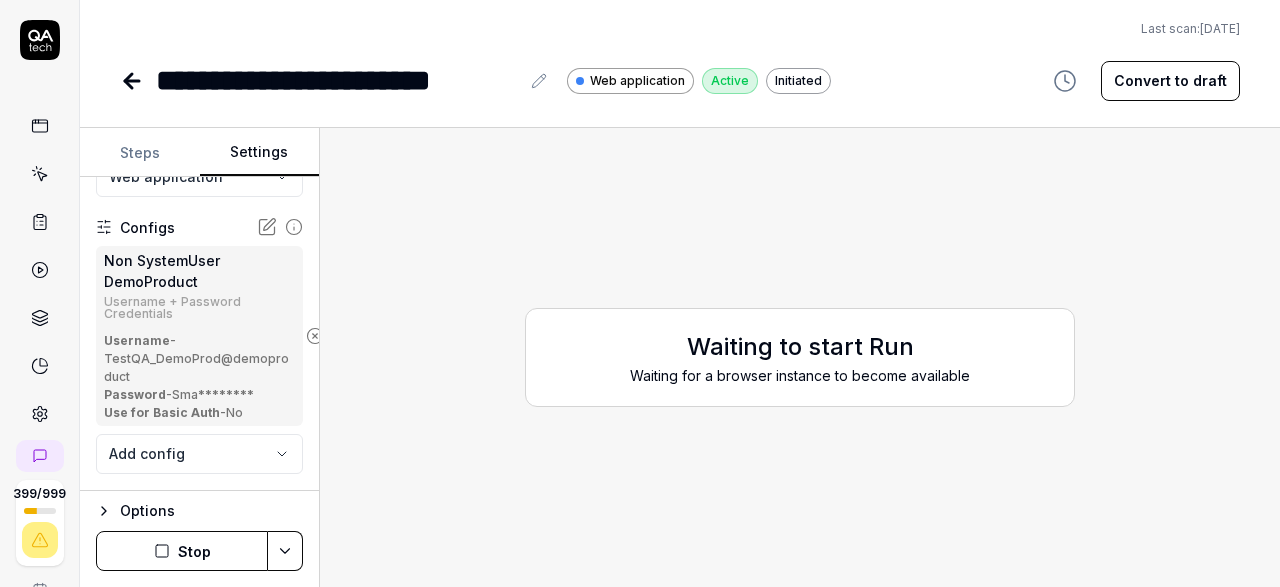 scroll, scrollTop: 245, scrollLeft: 0, axis: vertical 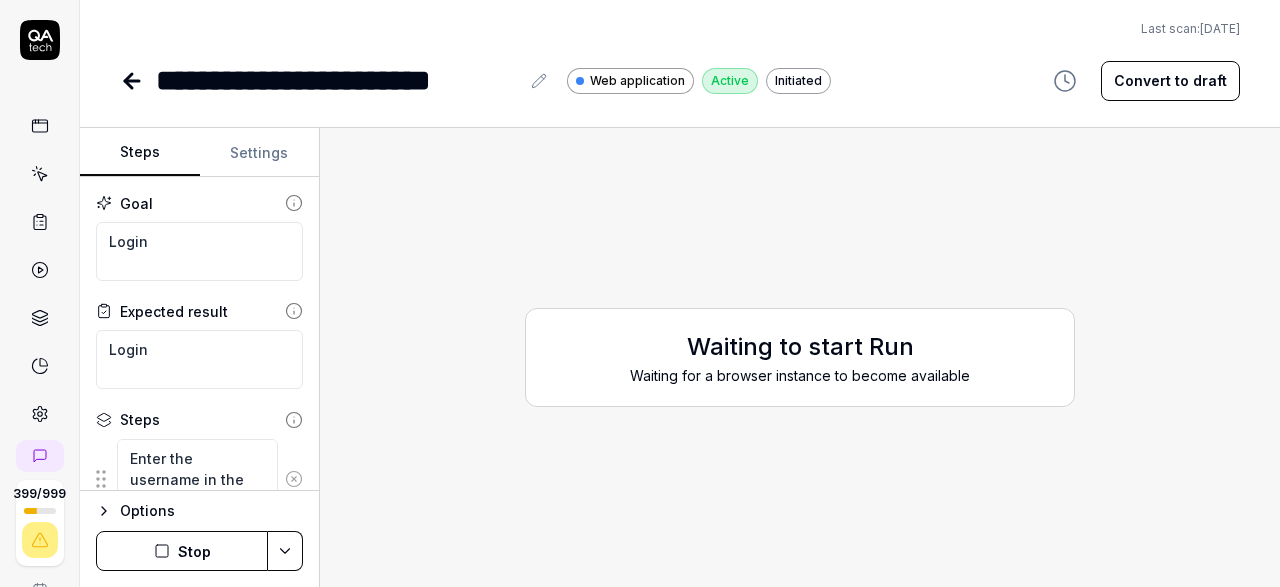 click on "Steps" at bounding box center (140, 153) 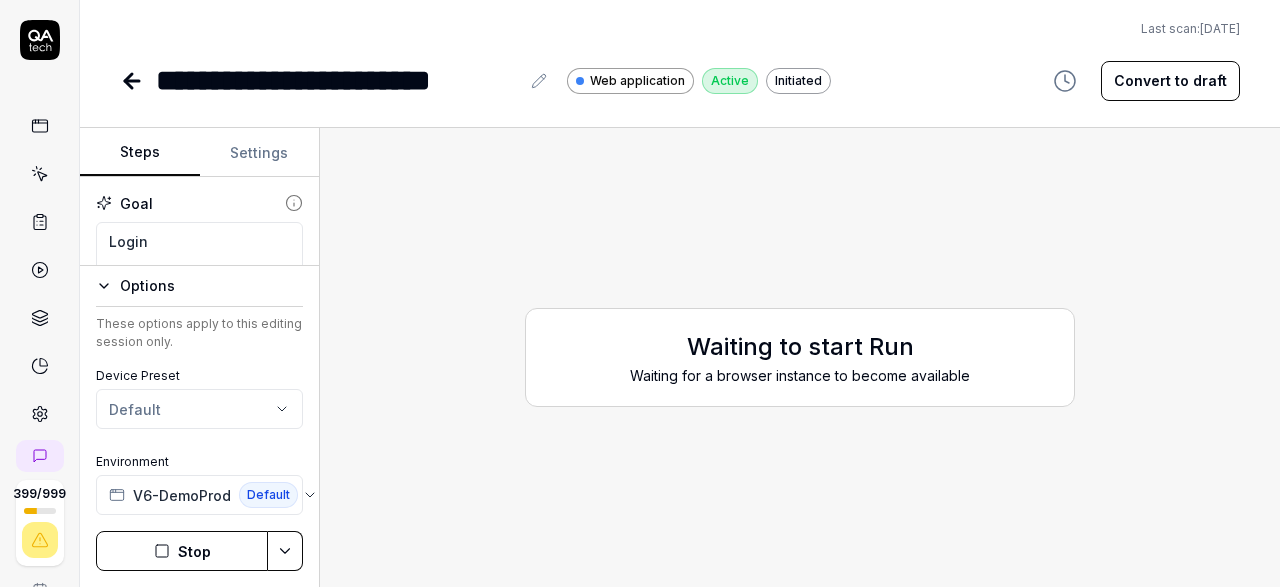 click on "Settings" at bounding box center [260, 153] 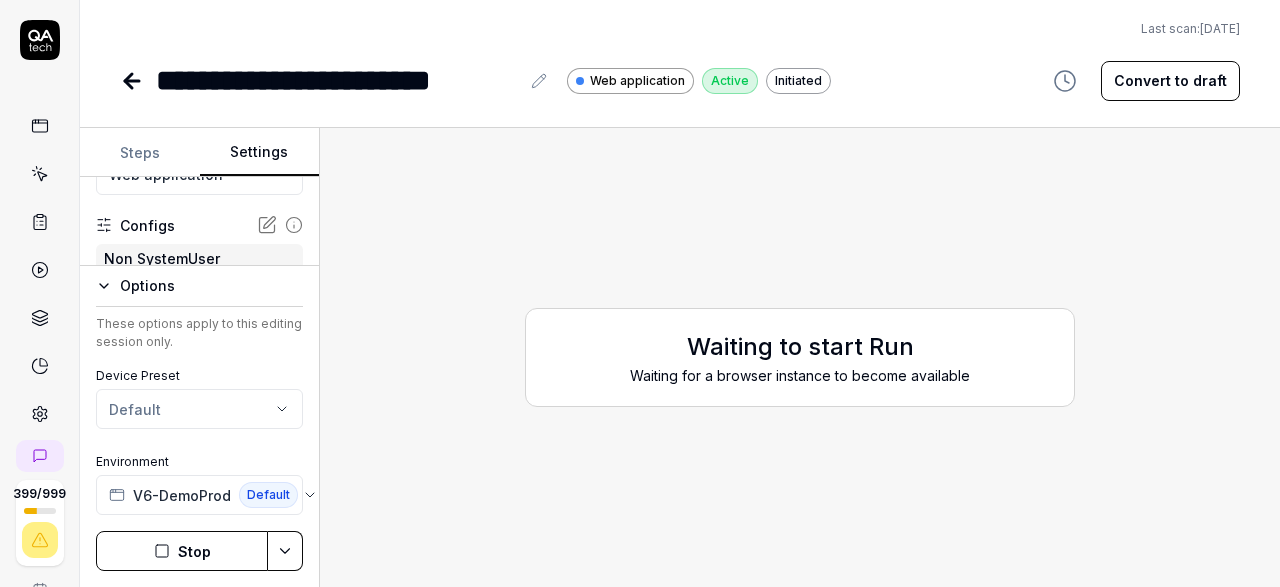scroll, scrollTop: 245, scrollLeft: 0, axis: vertical 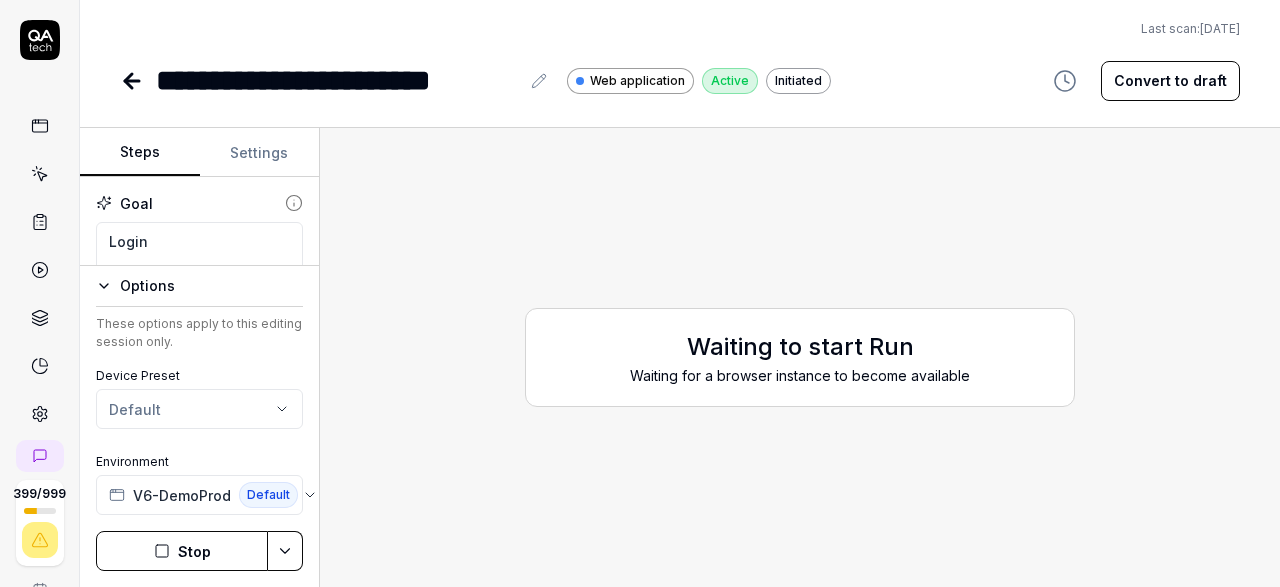 click on "Steps" at bounding box center (140, 153) 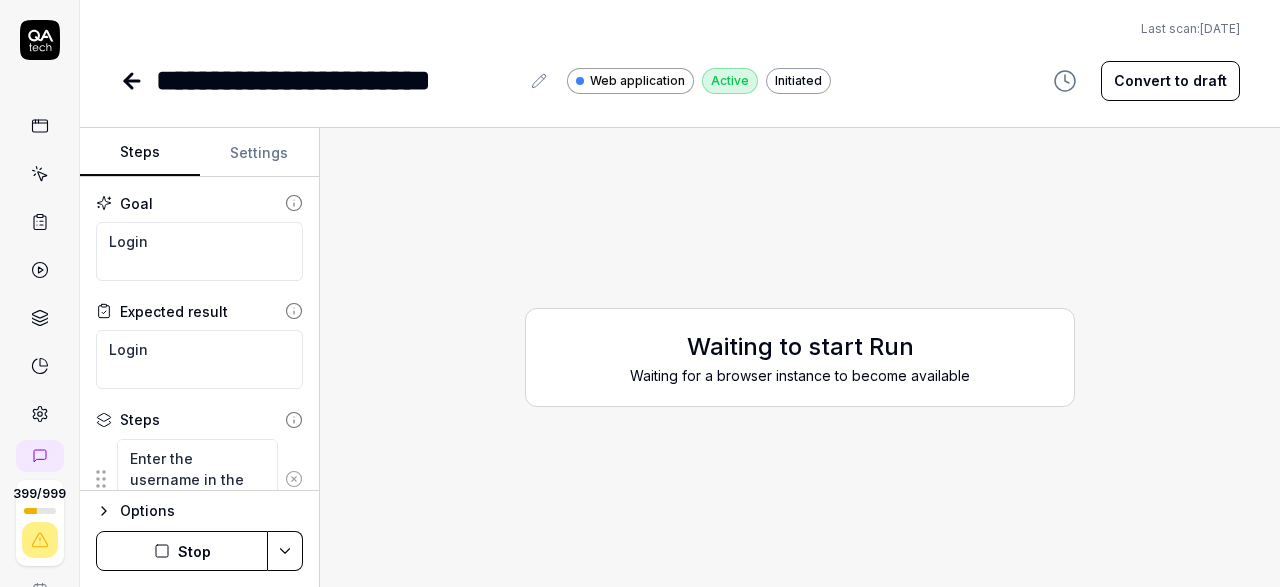 click on "Stop" at bounding box center [182, 551] 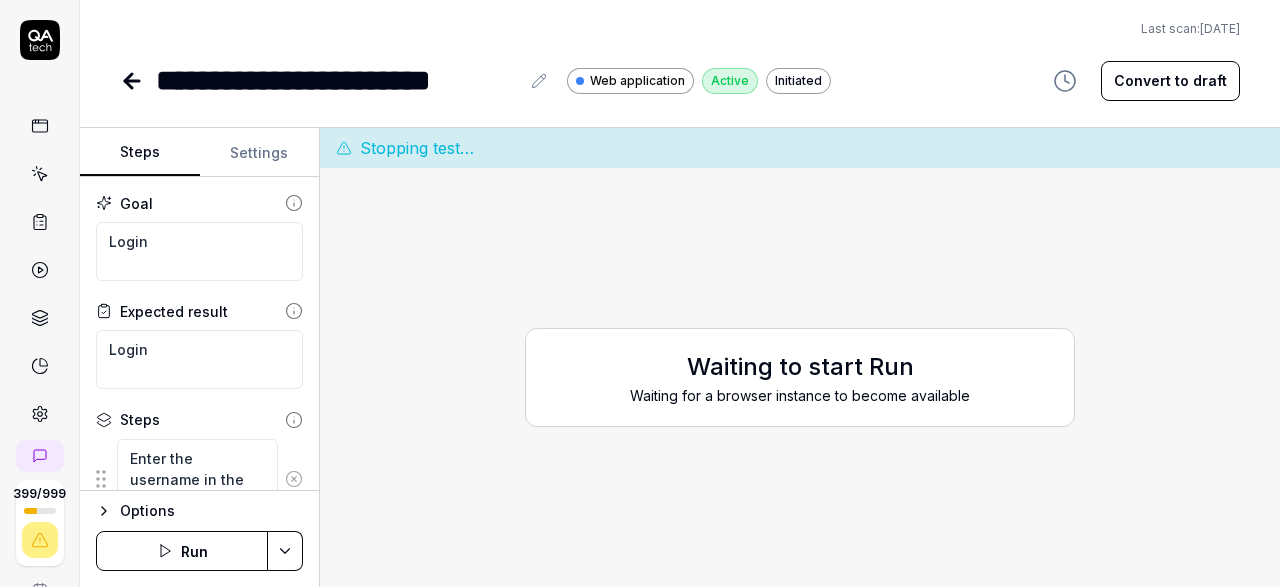 click 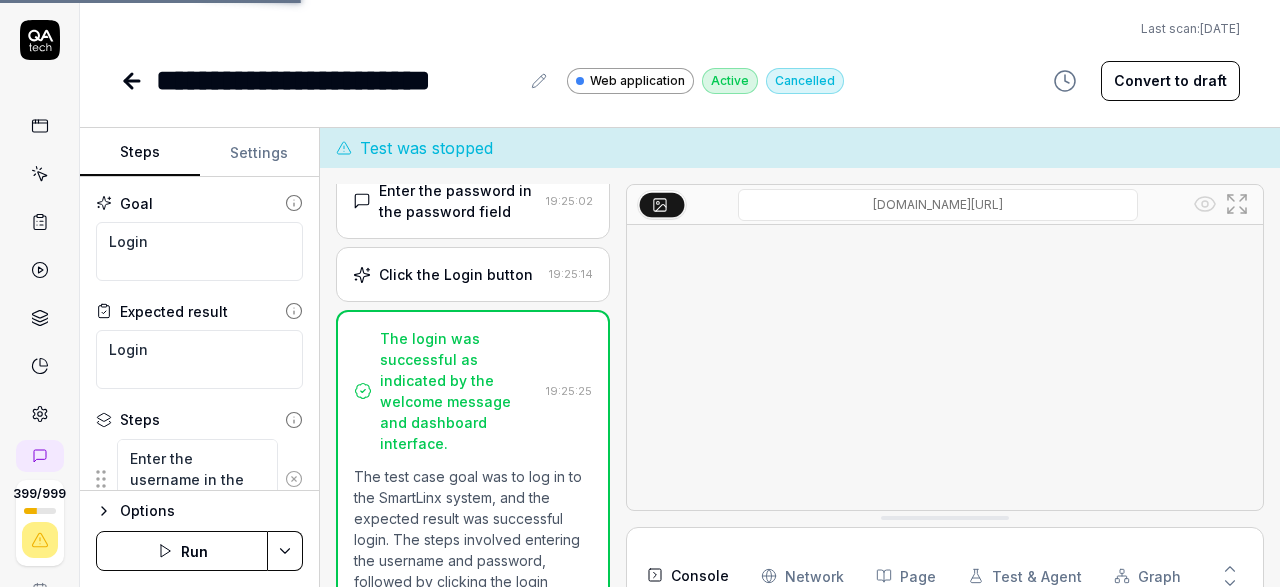 scroll, scrollTop: 199, scrollLeft: 0, axis: vertical 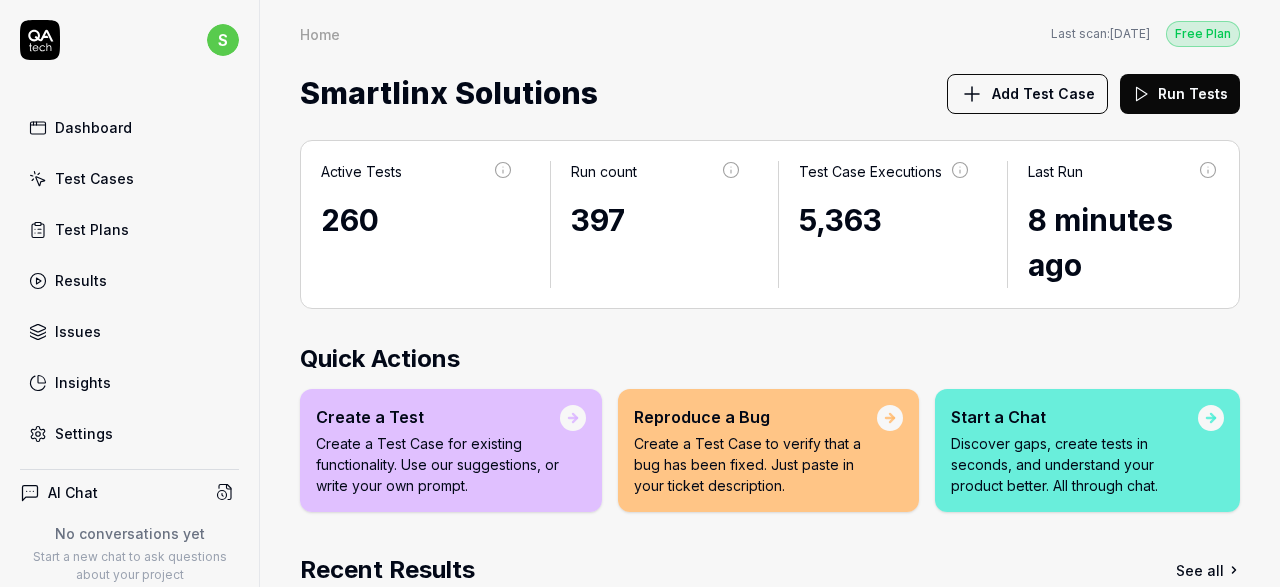 click on "Test Plans" at bounding box center [92, 229] 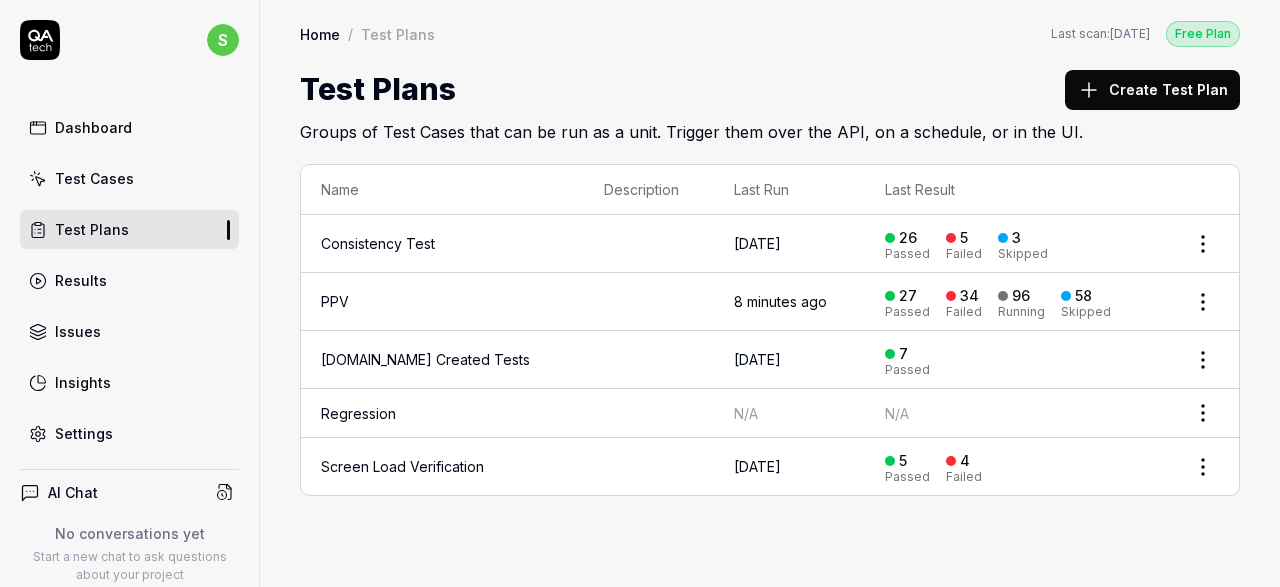 click on "Test Cases" at bounding box center (94, 178) 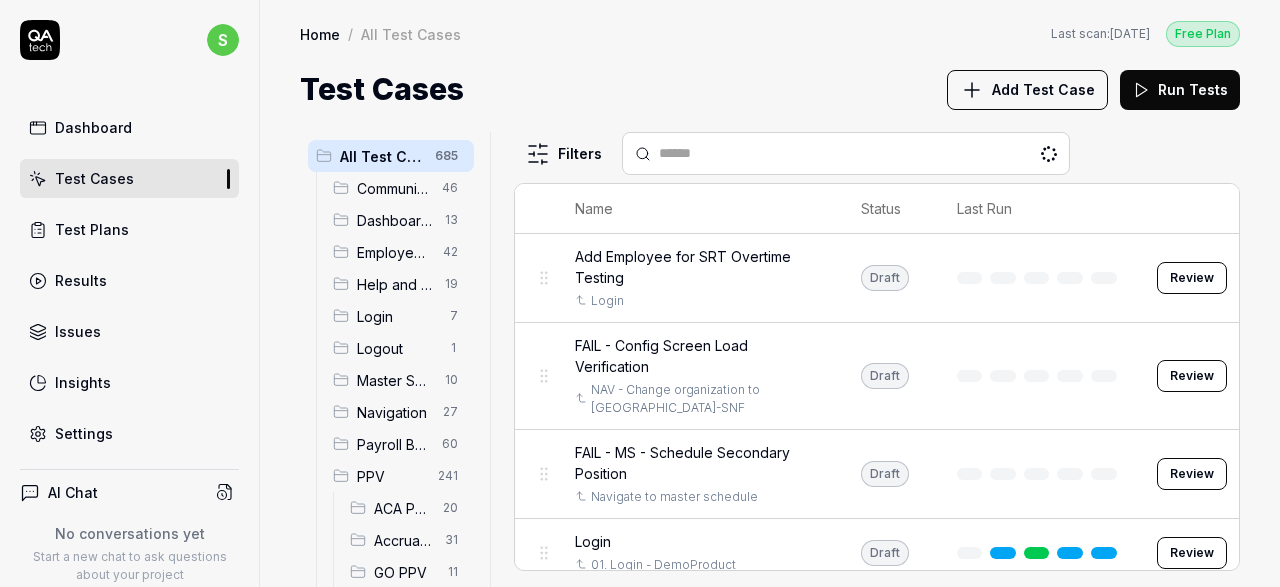 click on "Results" at bounding box center [81, 280] 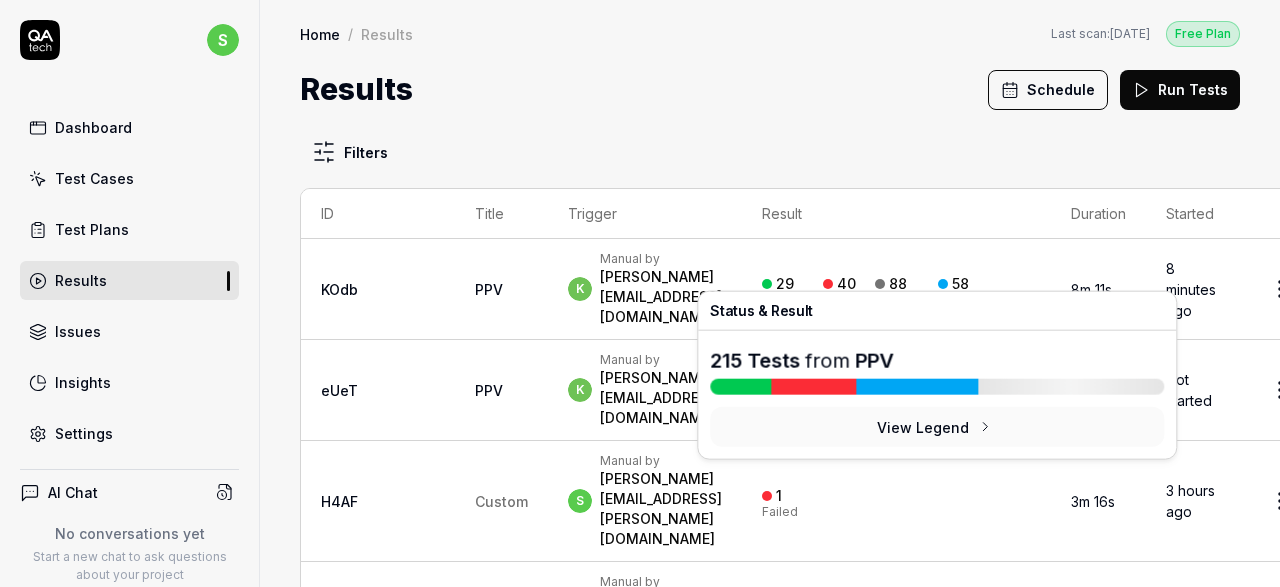 click on "40" at bounding box center [846, 284] 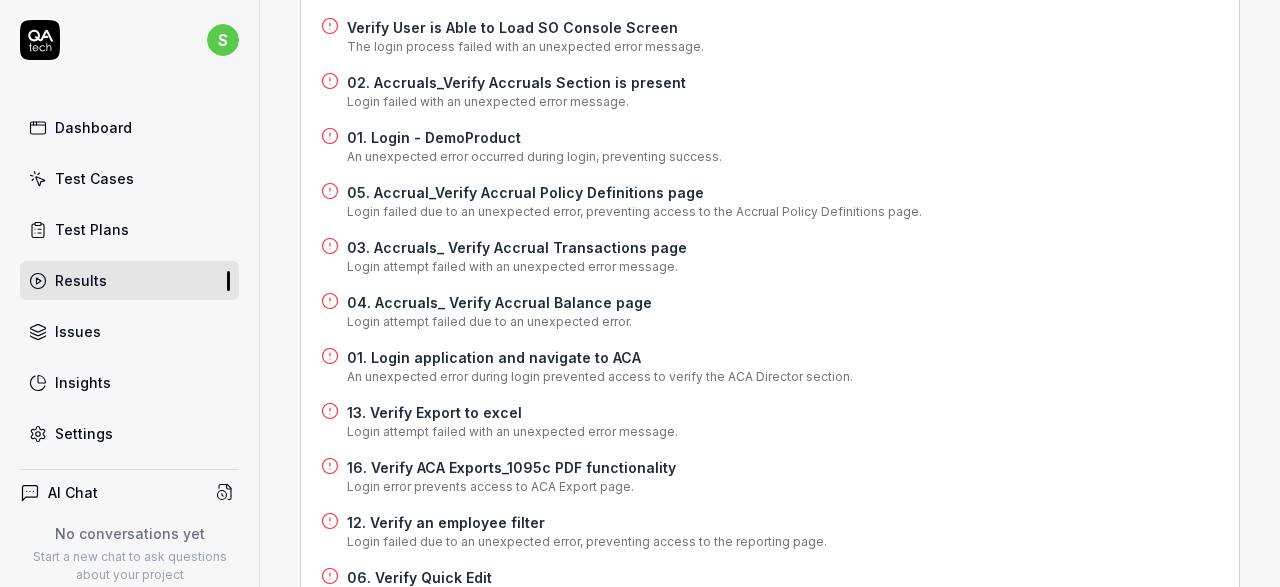 scroll, scrollTop: 1285, scrollLeft: 0, axis: vertical 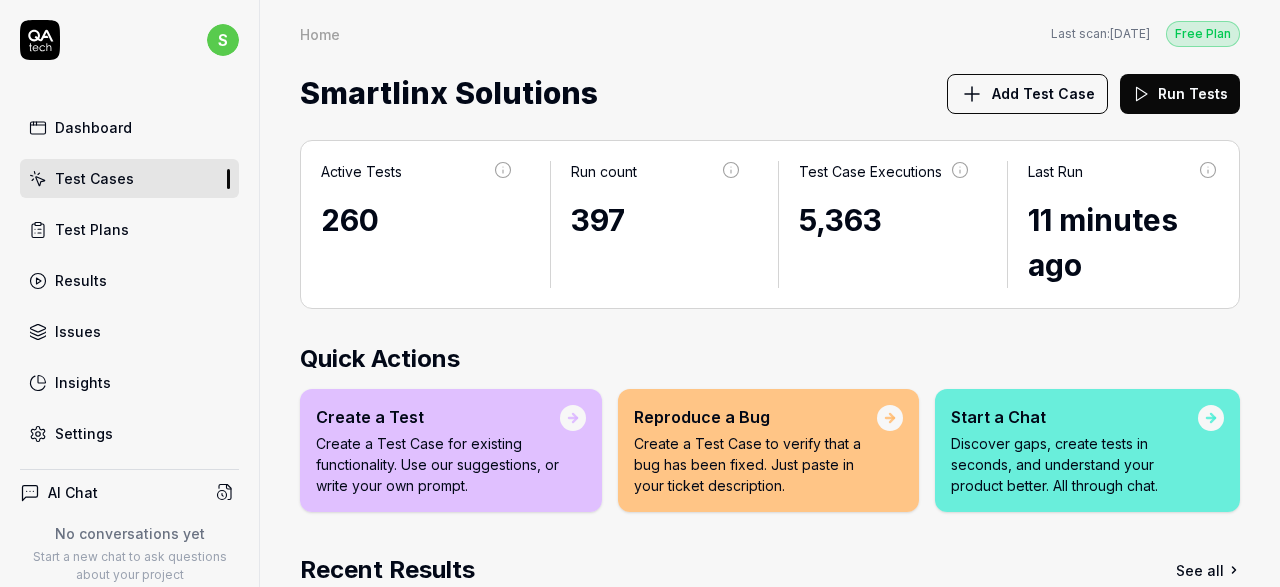 click on "Test Cases" at bounding box center (94, 178) 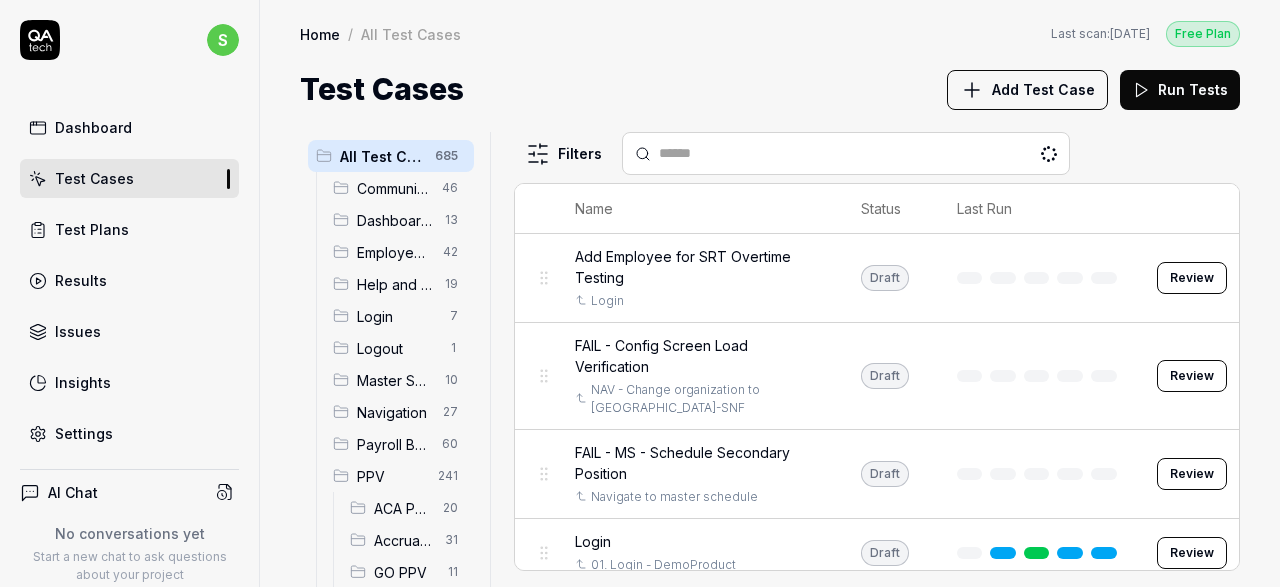click on "Accruals PPV" at bounding box center [403, 540] 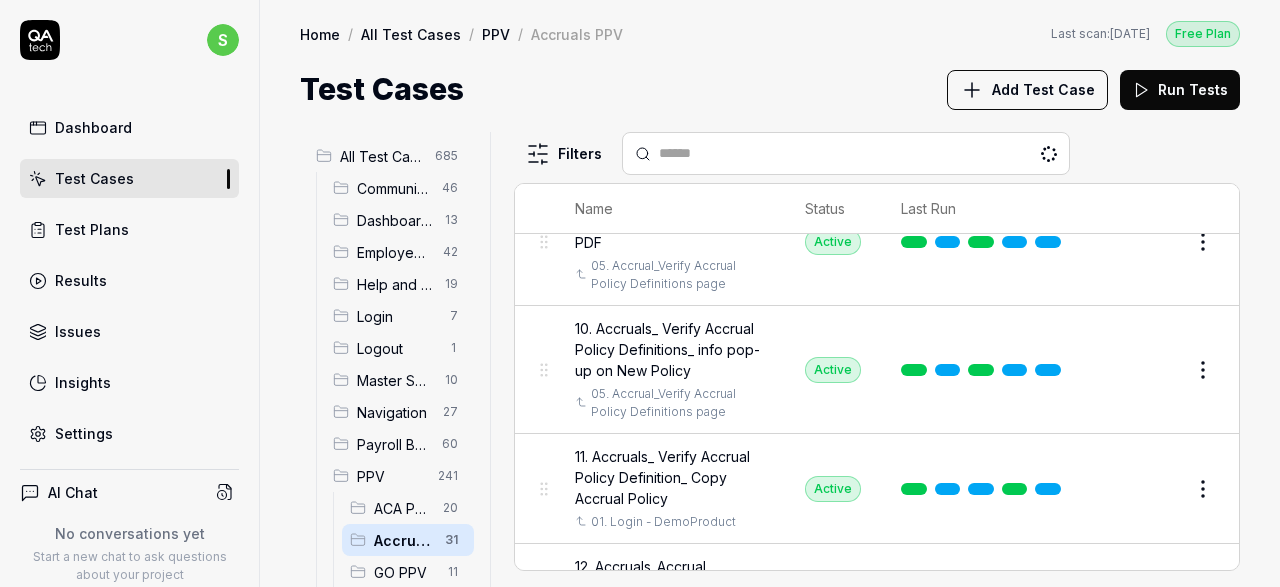 scroll, scrollTop: 802, scrollLeft: 0, axis: vertical 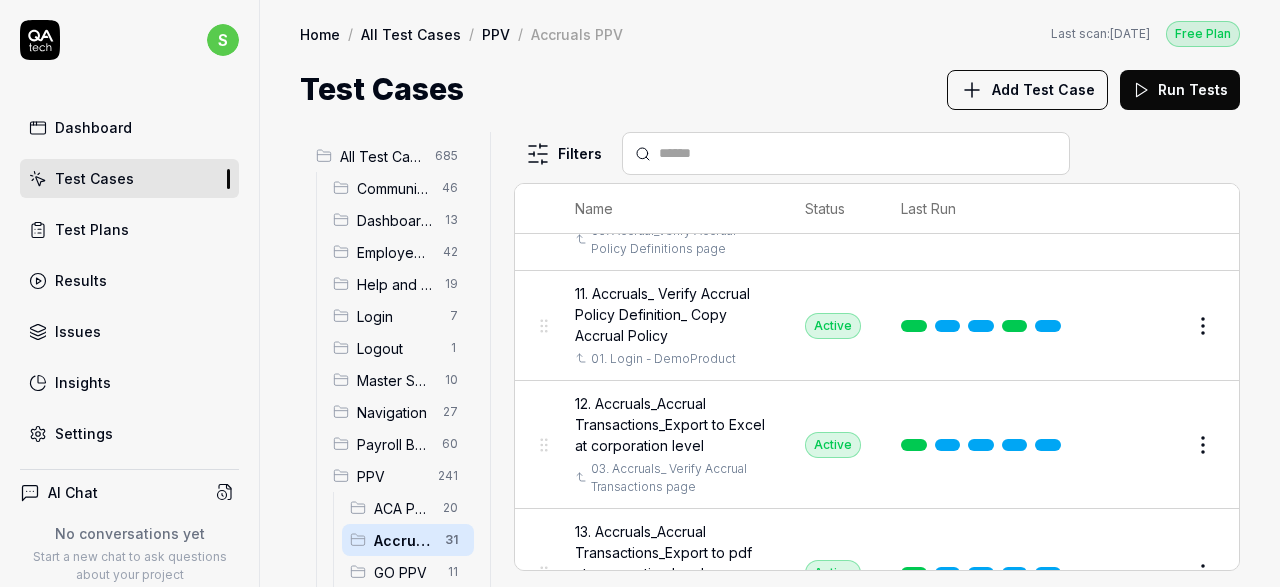 click on "11. Accruals_ Verify Accrual Policy Definition_ Copy Accrual Policy" at bounding box center (670, 314) 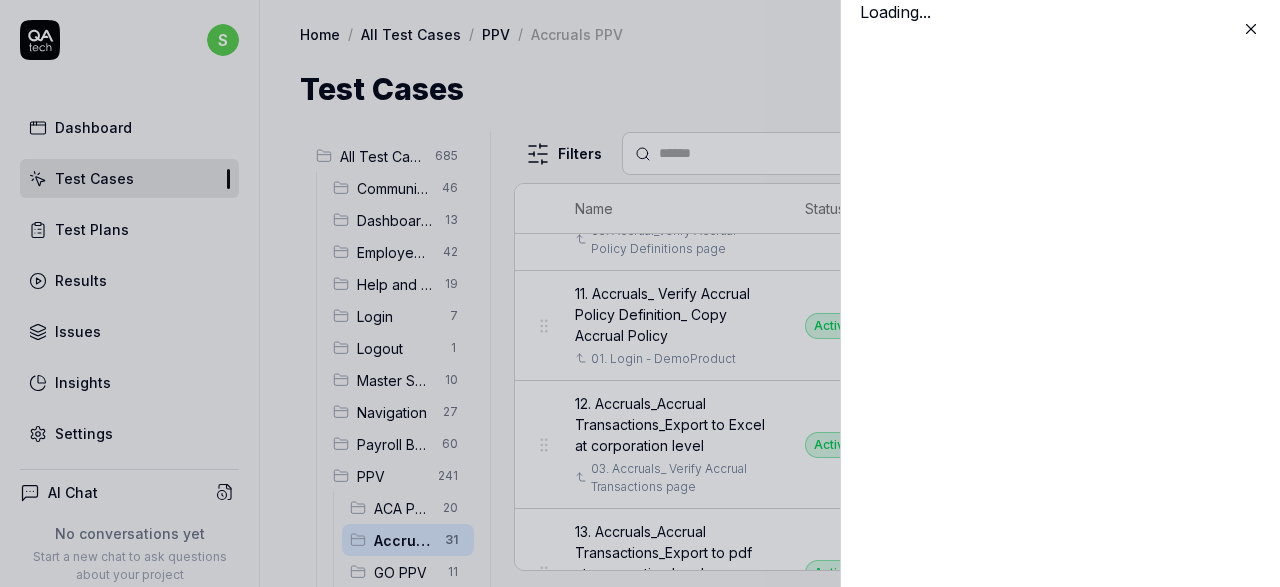 scroll, scrollTop: 954, scrollLeft: 0, axis: vertical 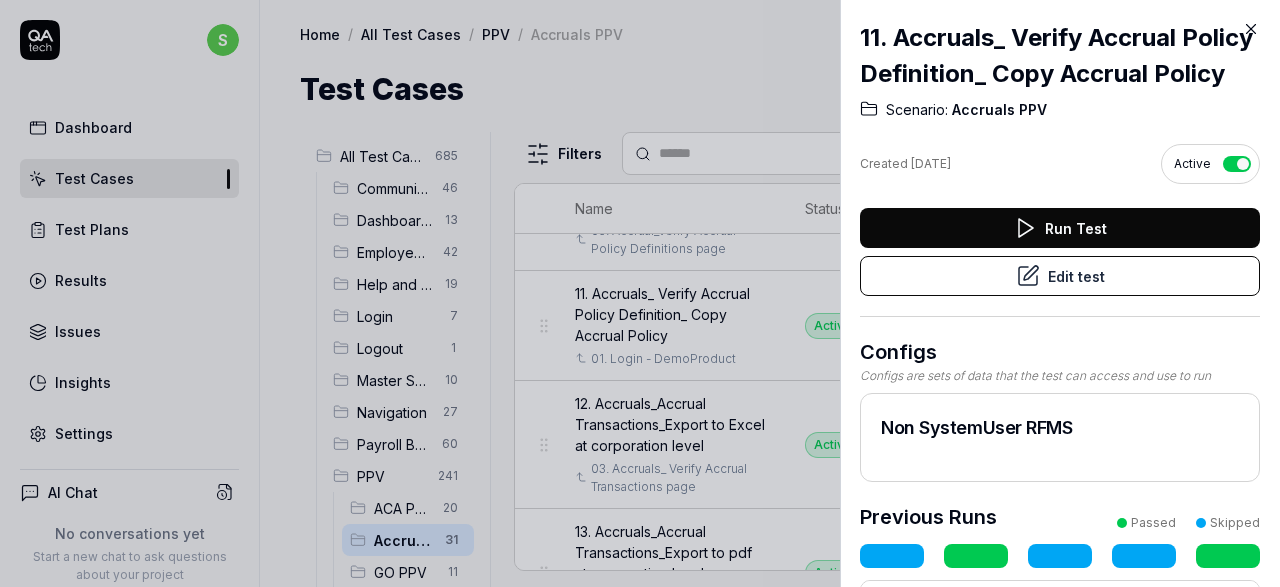 click on "Edit test" at bounding box center [1060, 276] 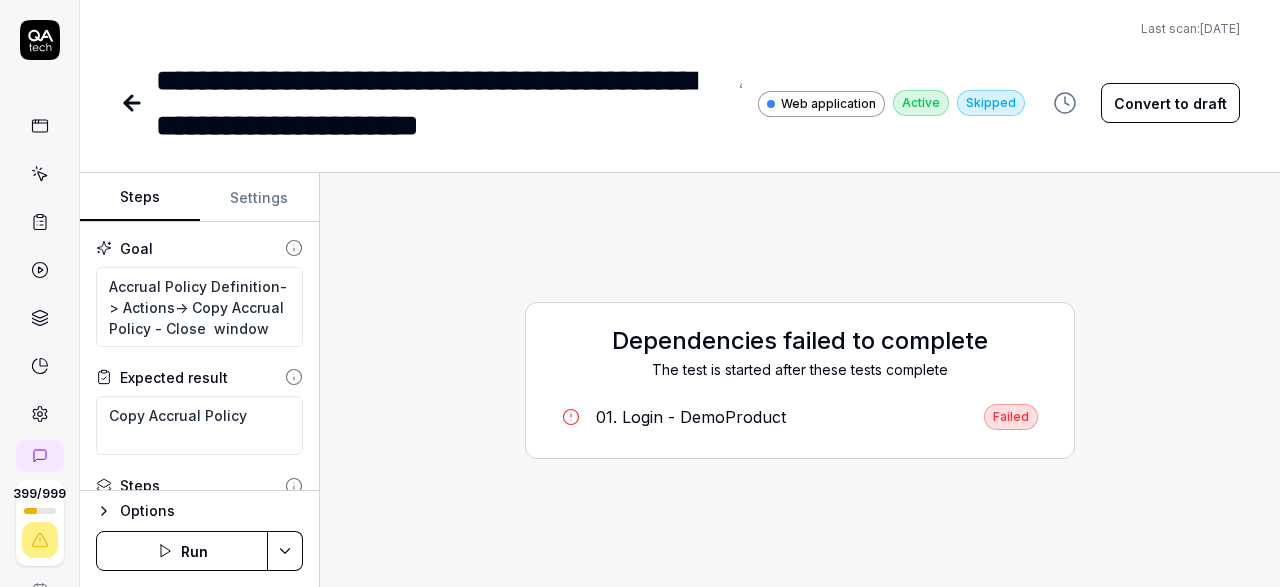 type on "*" 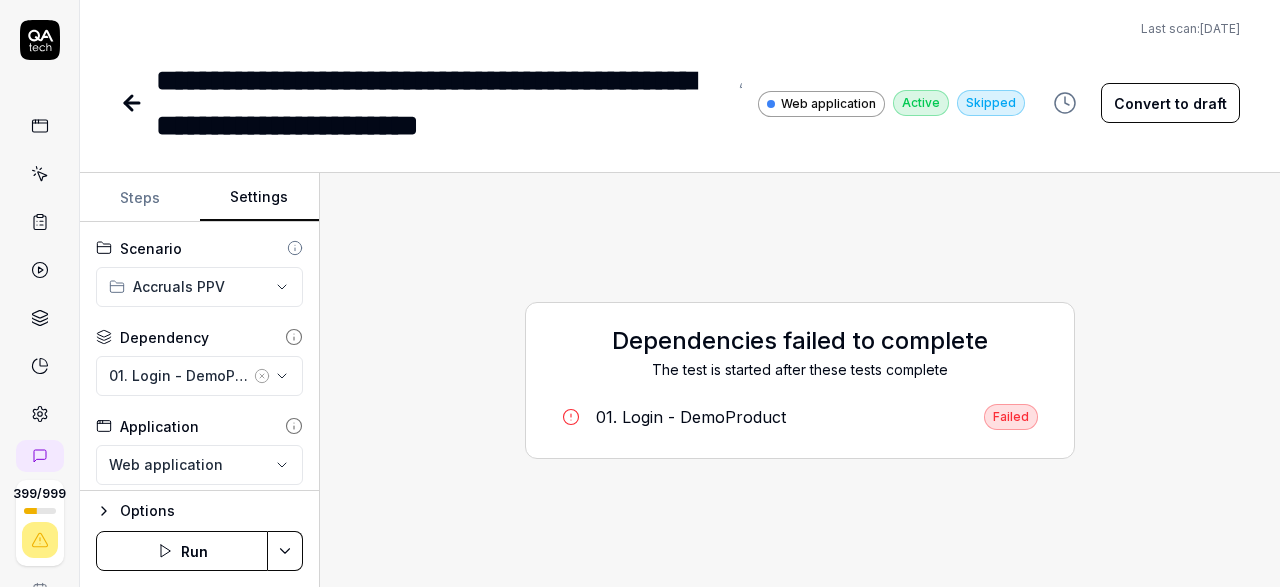 click on "Settings" at bounding box center (260, 198) 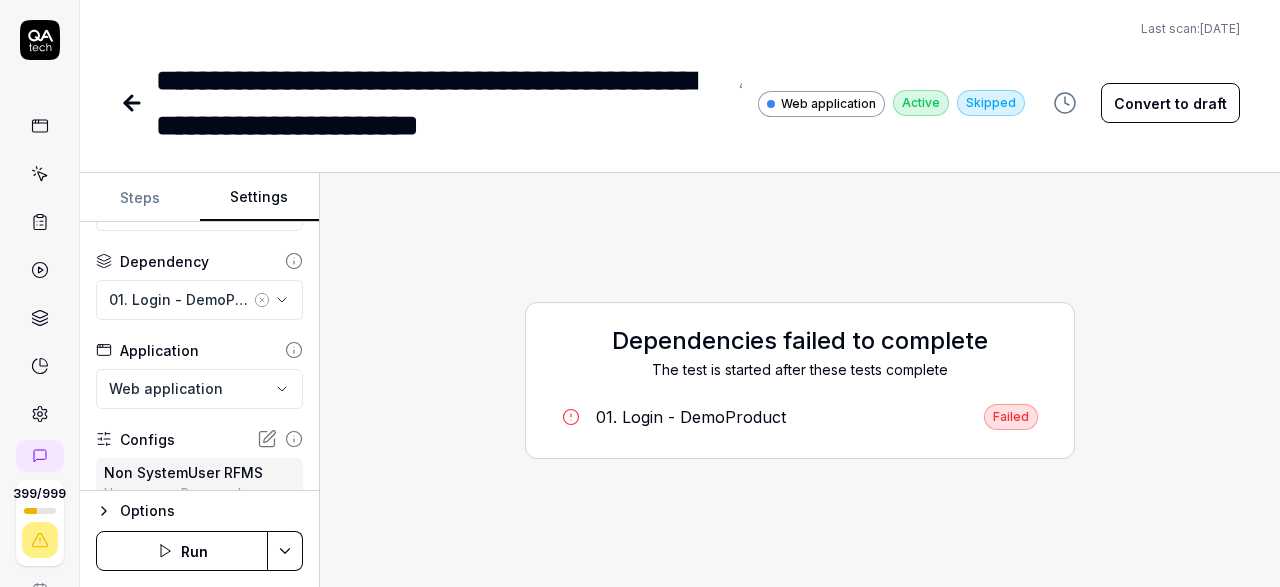 scroll, scrollTop: 76, scrollLeft: 0, axis: vertical 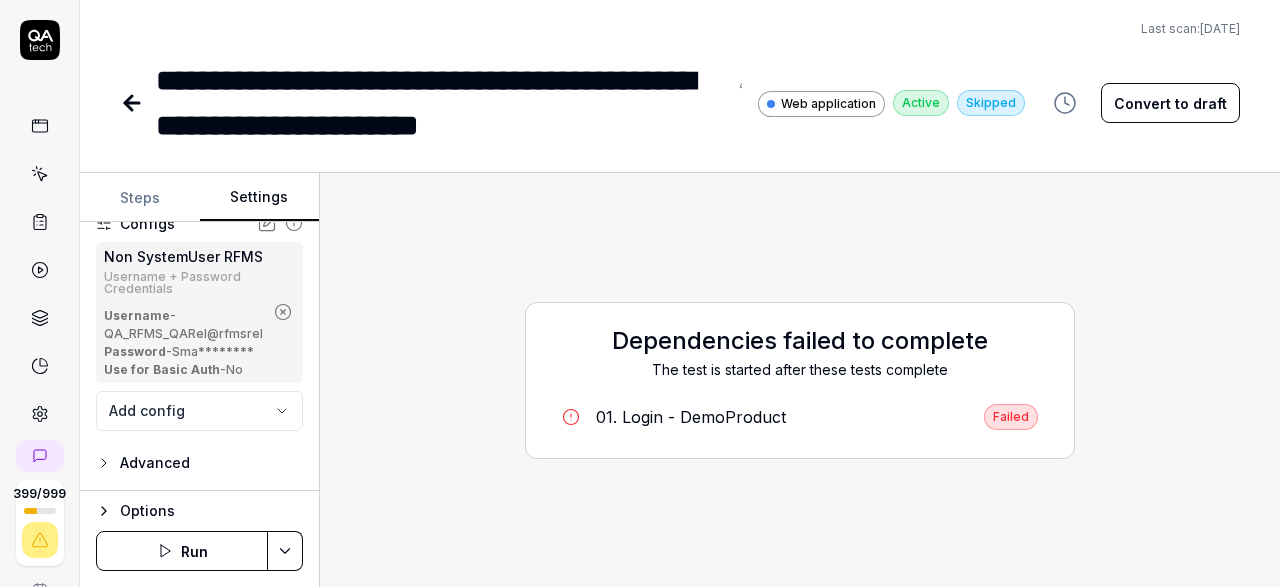 click 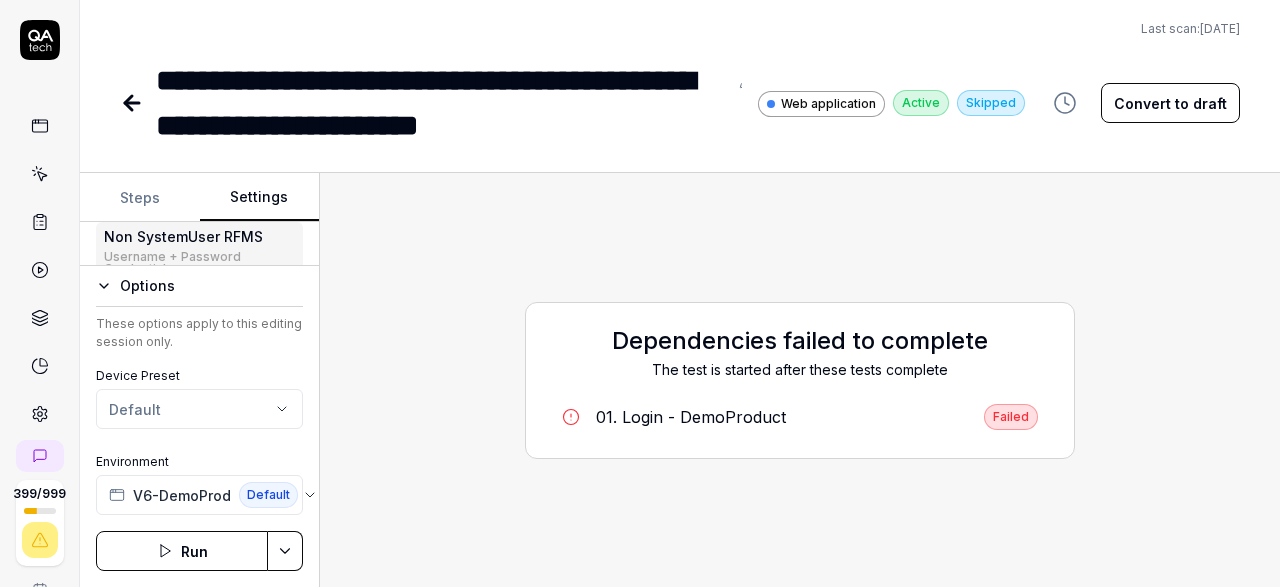 click 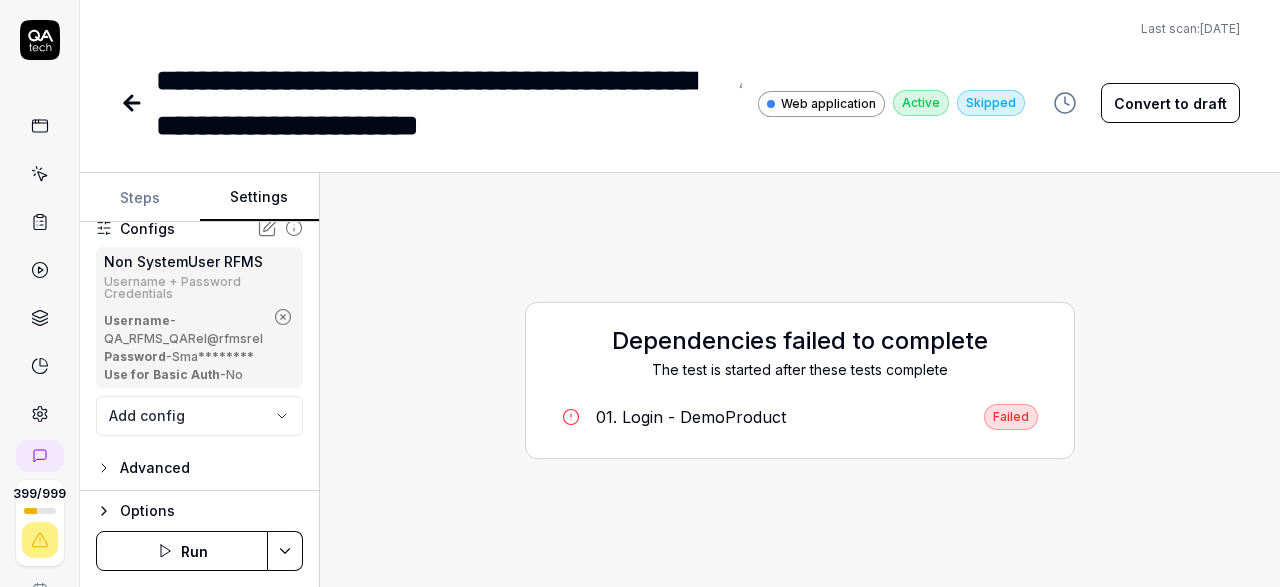 scroll, scrollTop: 278, scrollLeft: 0, axis: vertical 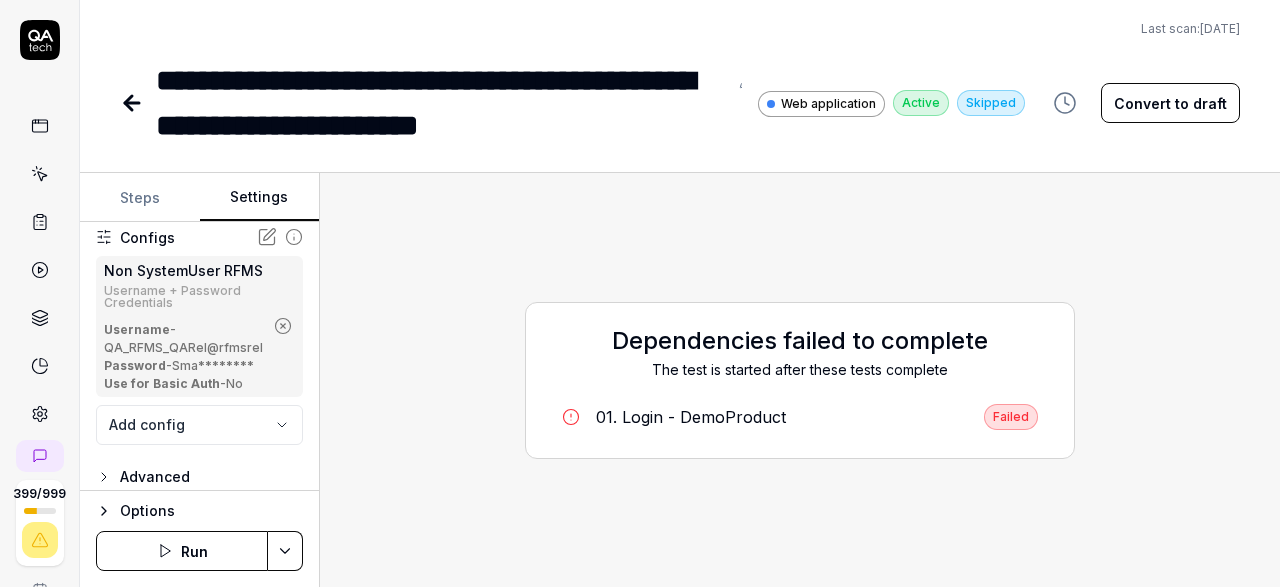click 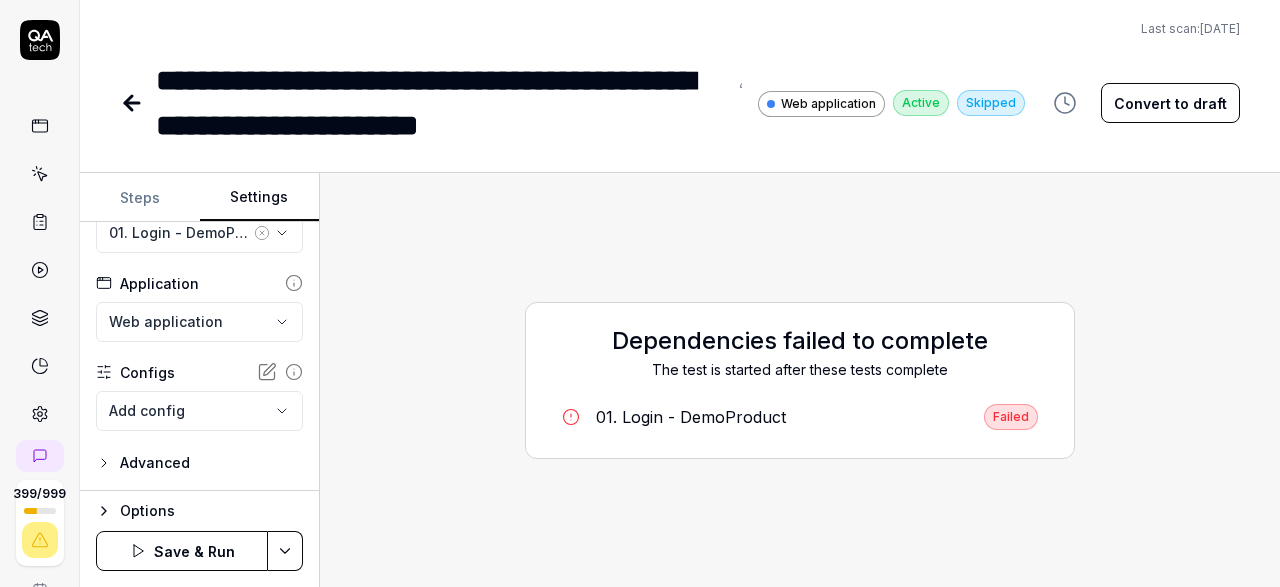 scroll, scrollTop: 142, scrollLeft: 0, axis: vertical 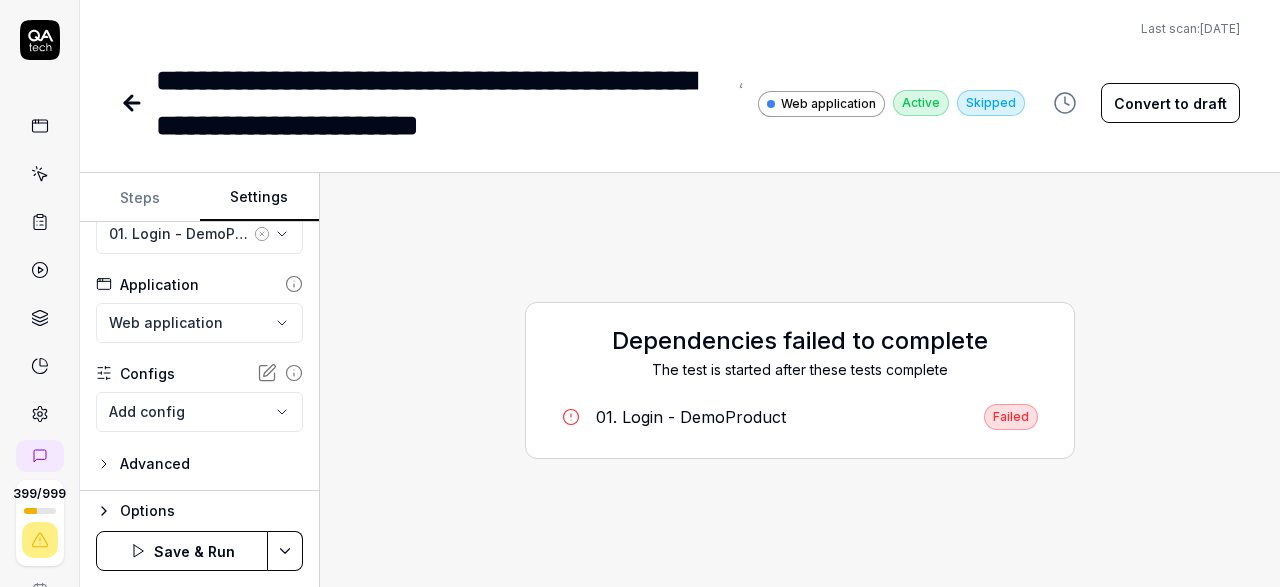 click 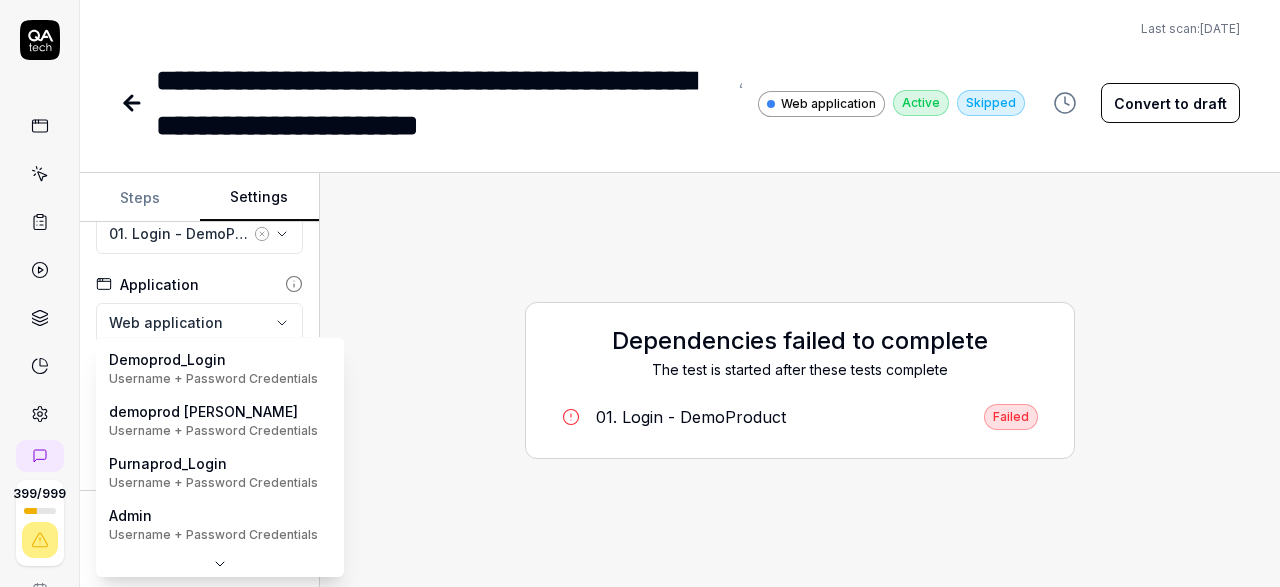 scroll, scrollTop: 142, scrollLeft: 0, axis: vertical 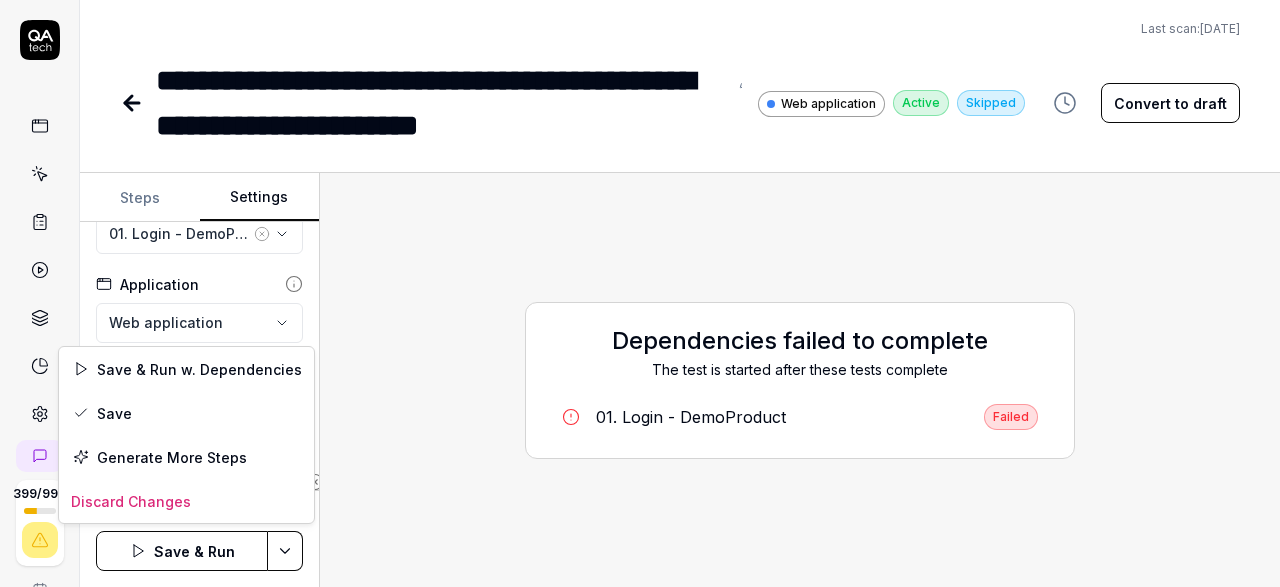 click on "**********" at bounding box center (640, 293) 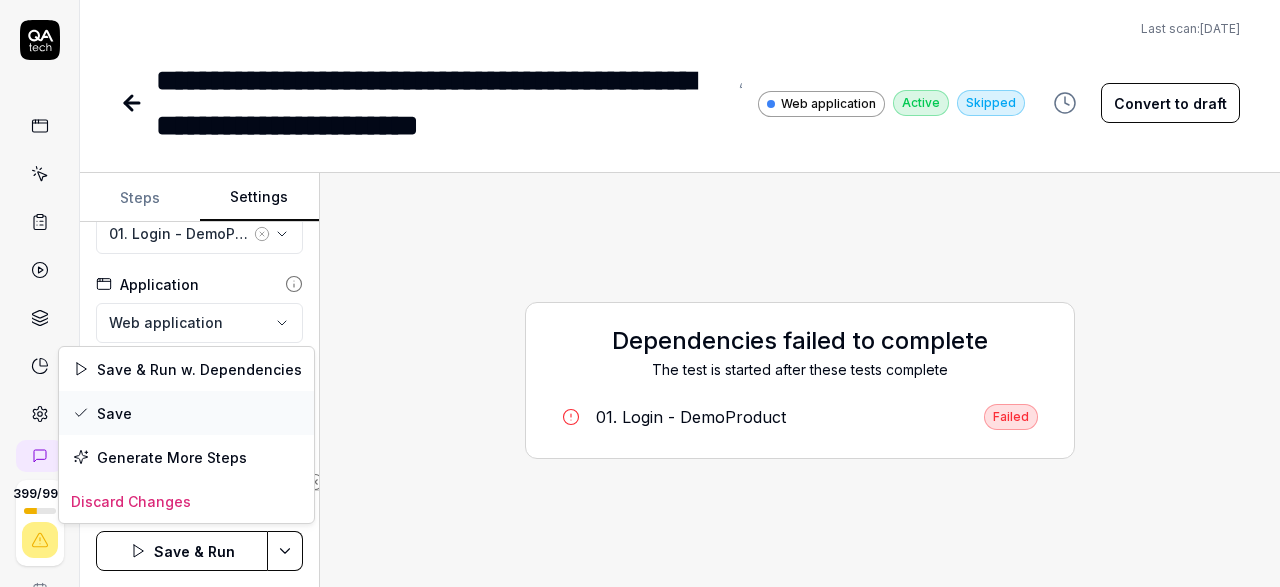 click on "Save" at bounding box center [186, 413] 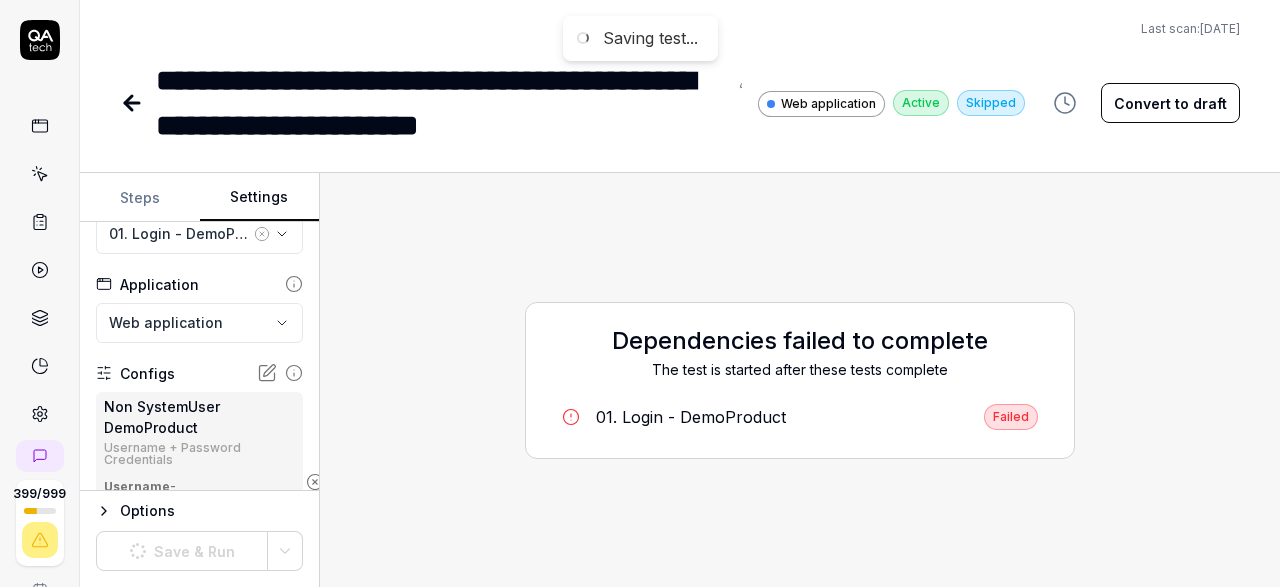 scroll, scrollTop: 142, scrollLeft: 0, axis: vertical 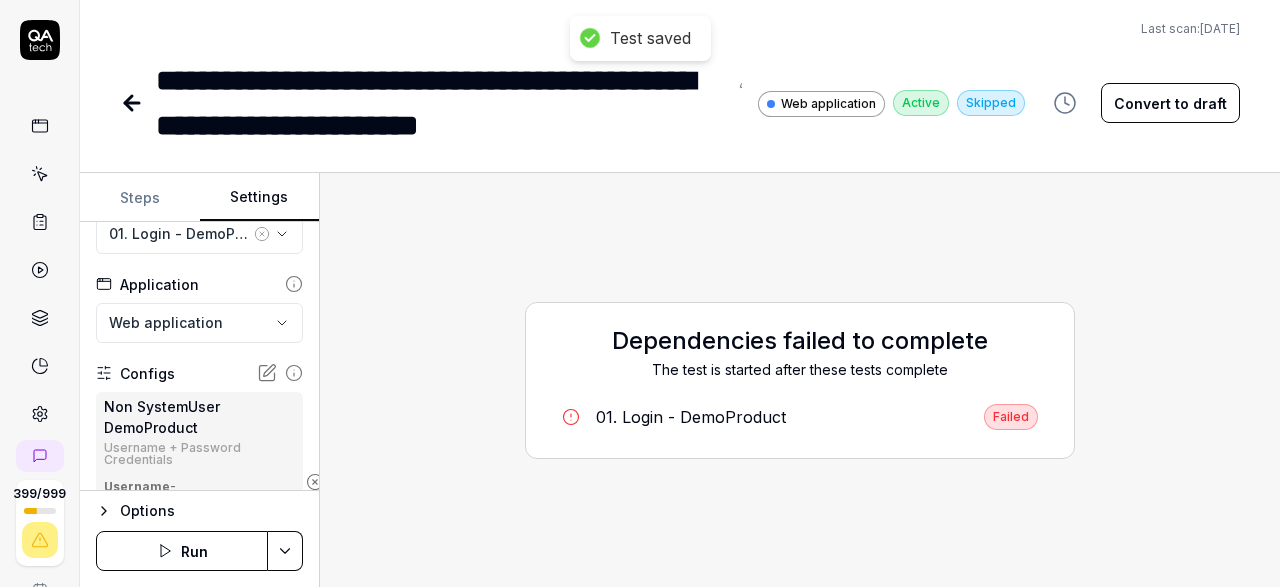 click on "Run" at bounding box center (182, 551) 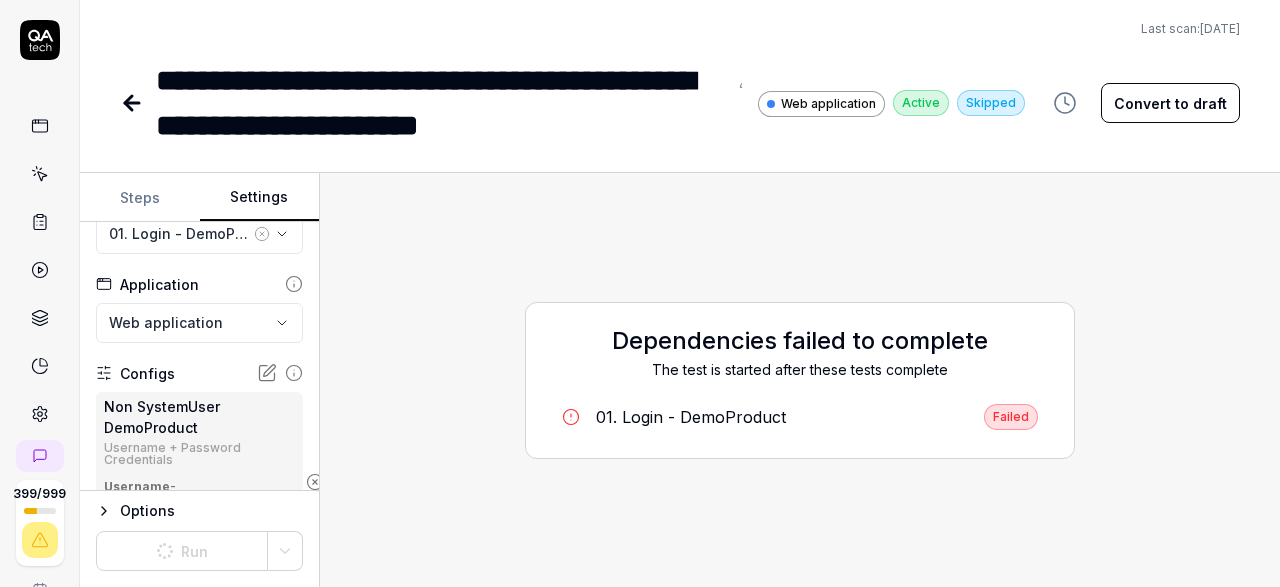 click 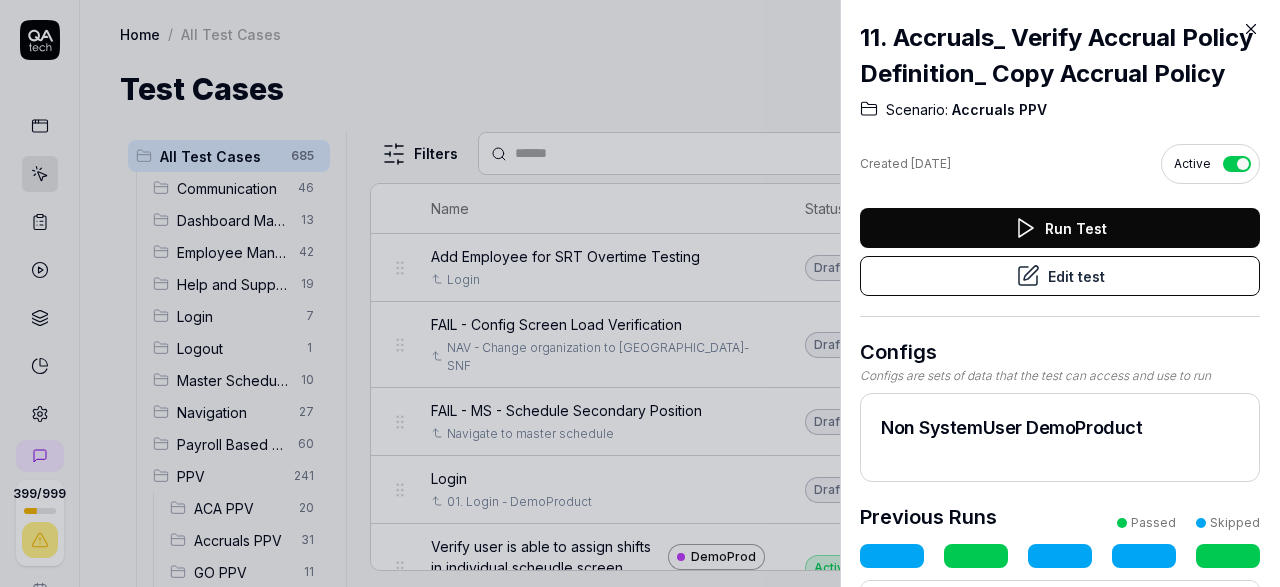 click 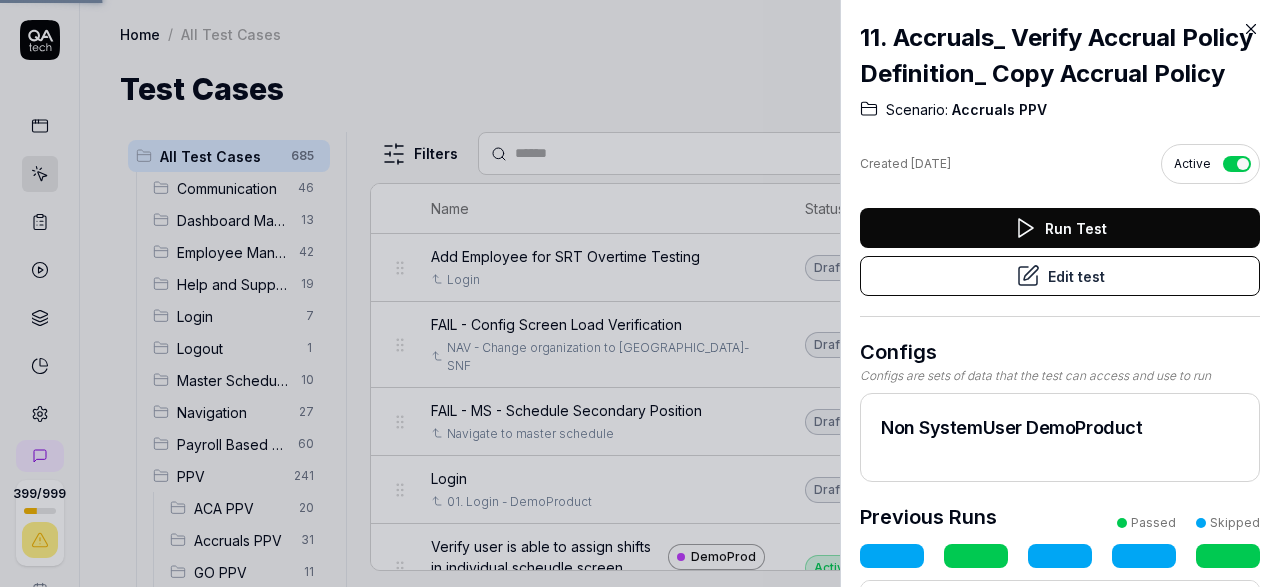 click on "Edit test" at bounding box center (1060, 276) 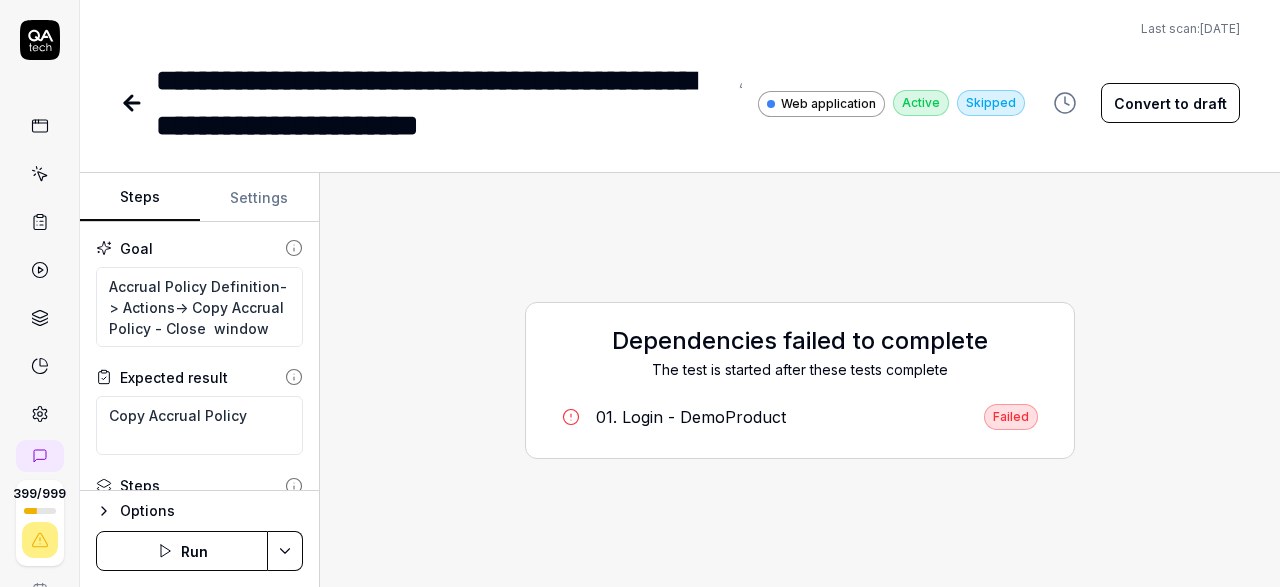 click on "Run" at bounding box center [182, 551] 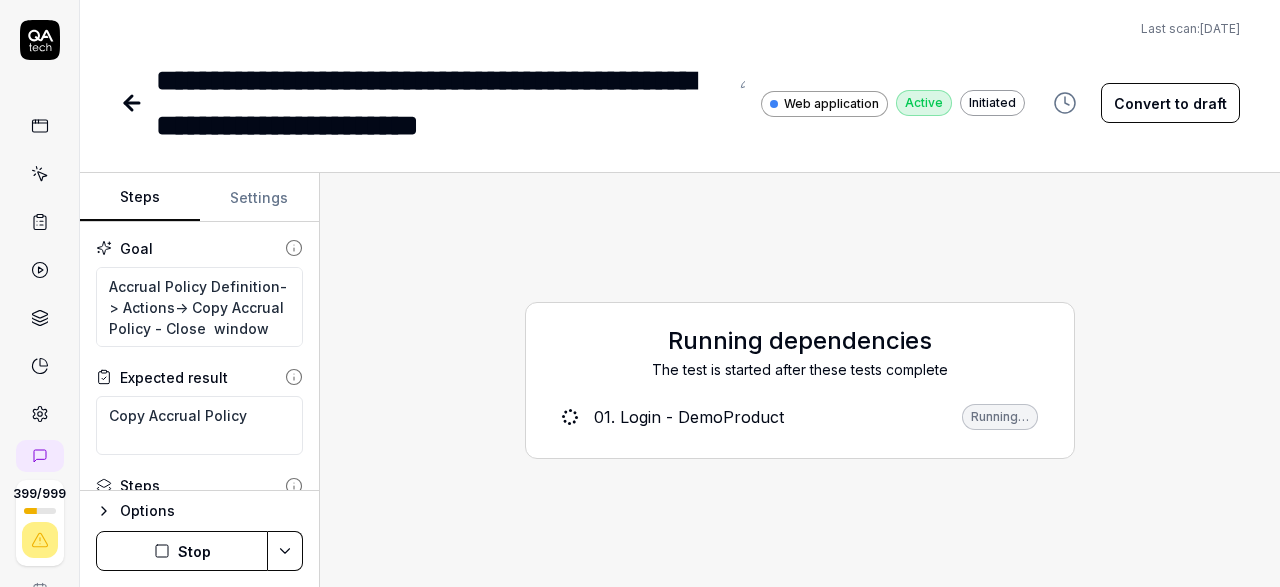 type on "*" 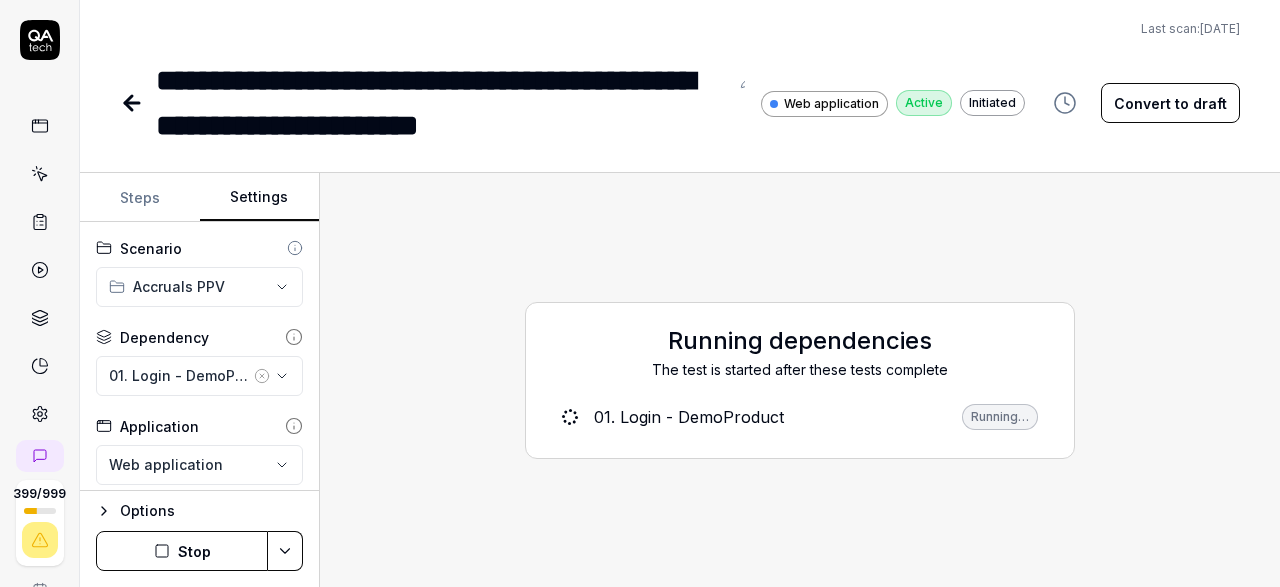 click on "Stop" at bounding box center [182, 551] 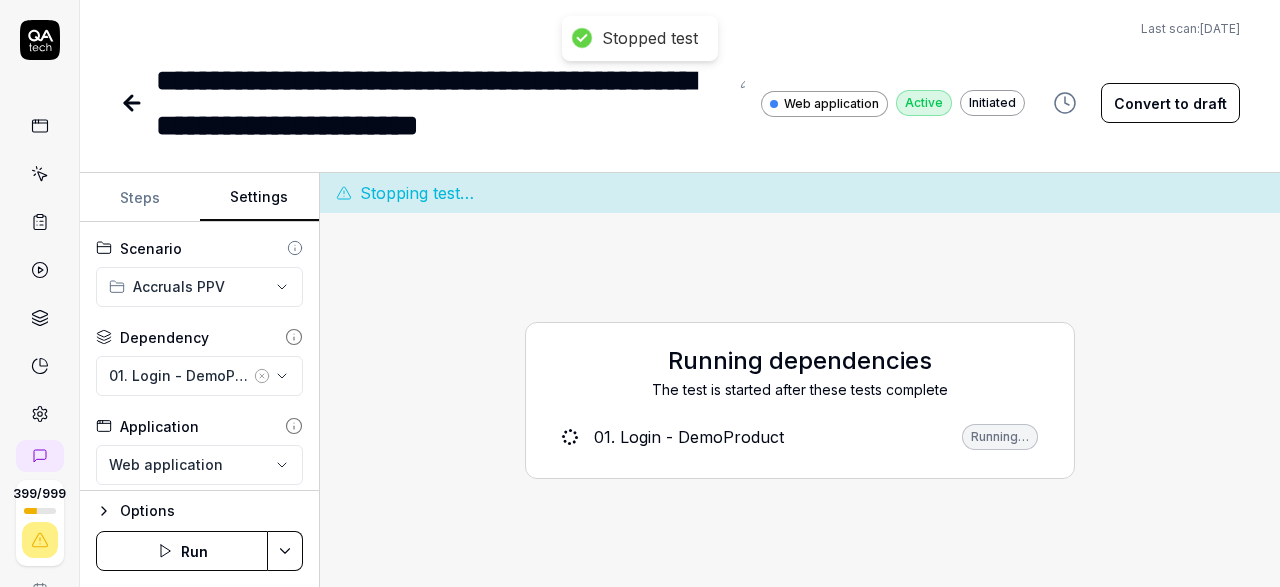 click 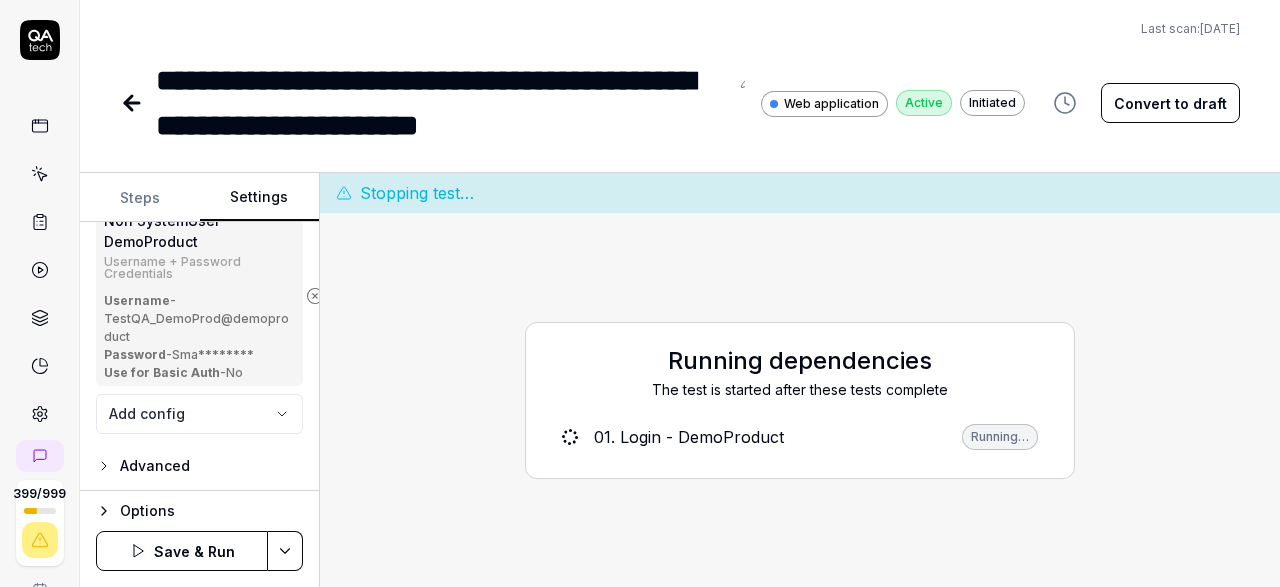 scroll, scrollTop: 330, scrollLeft: 0, axis: vertical 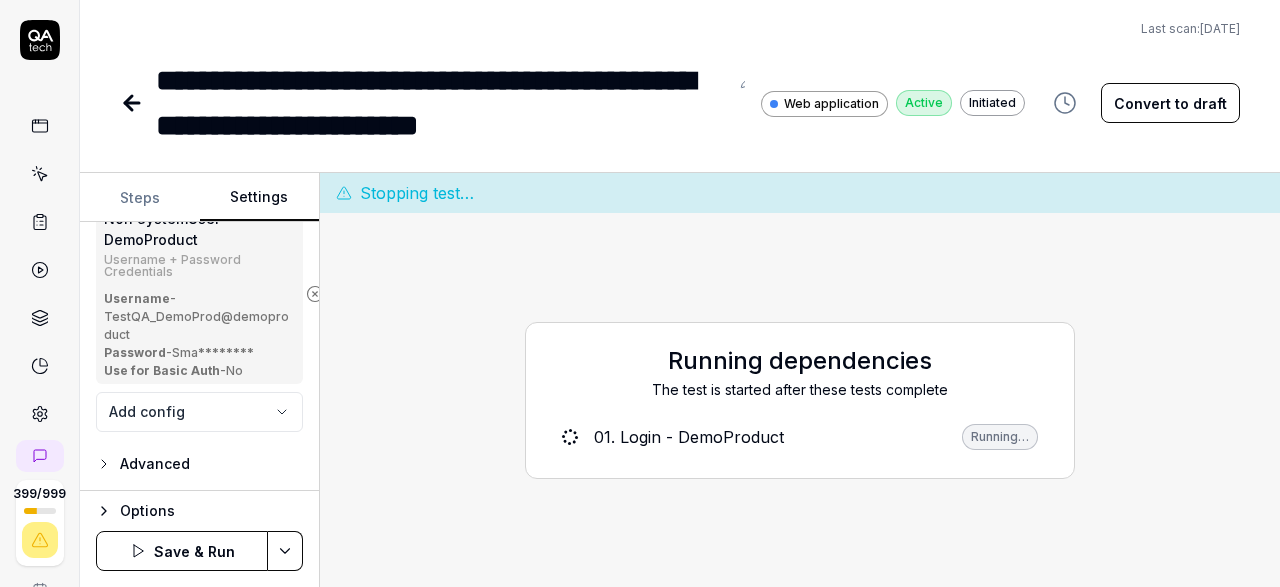 click 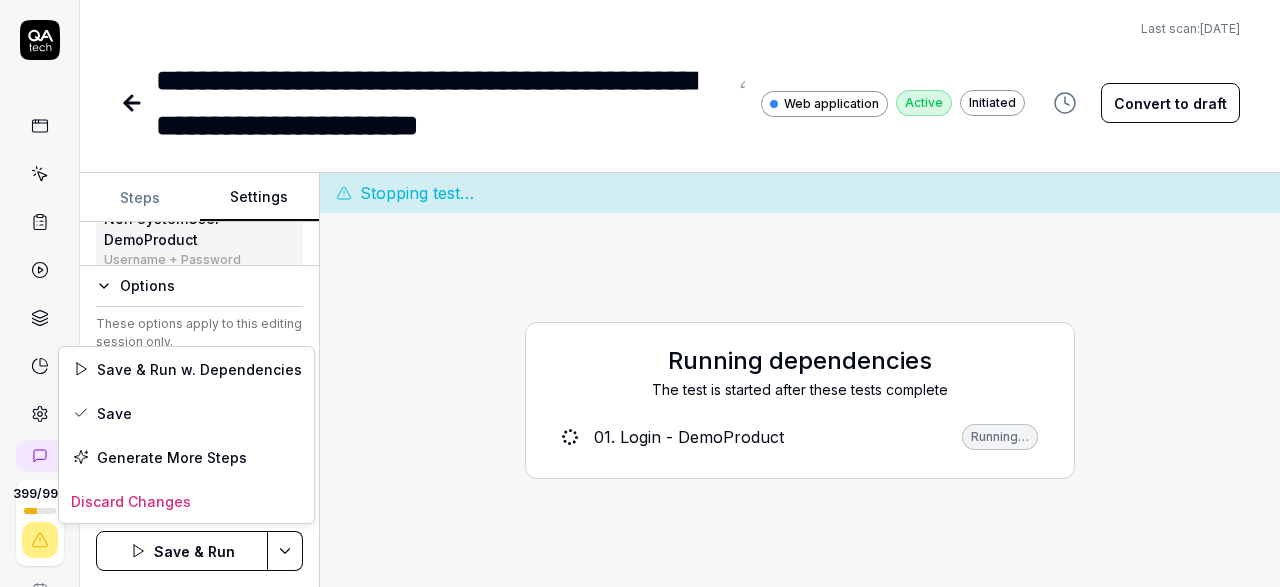 scroll, scrollTop: 330, scrollLeft: 0, axis: vertical 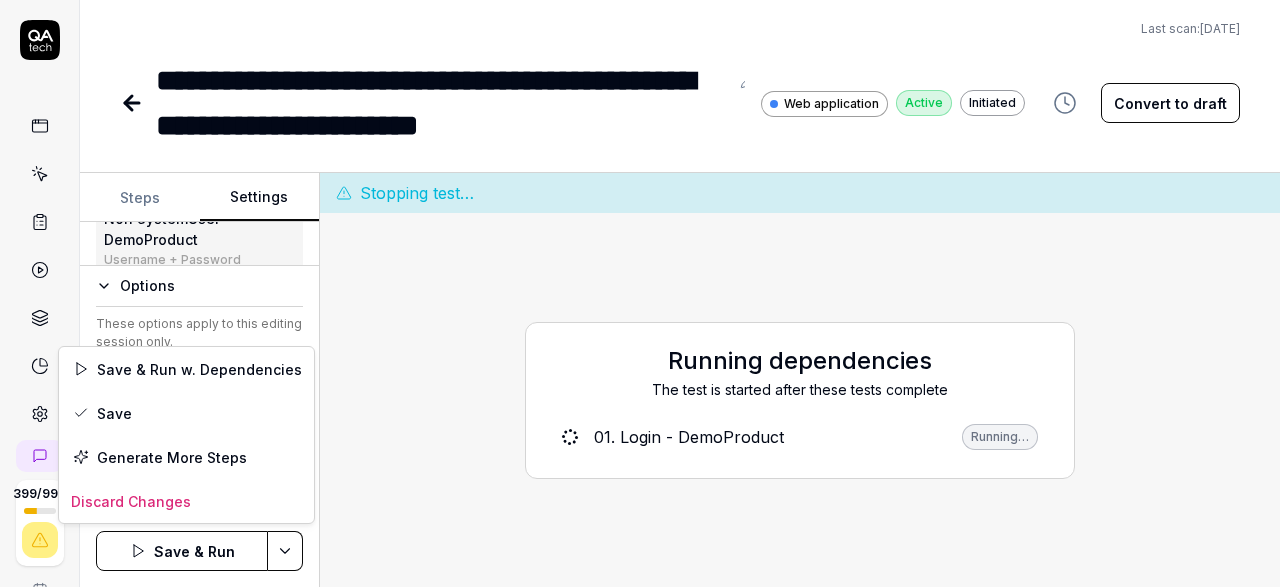 click on "**********" at bounding box center [640, 293] 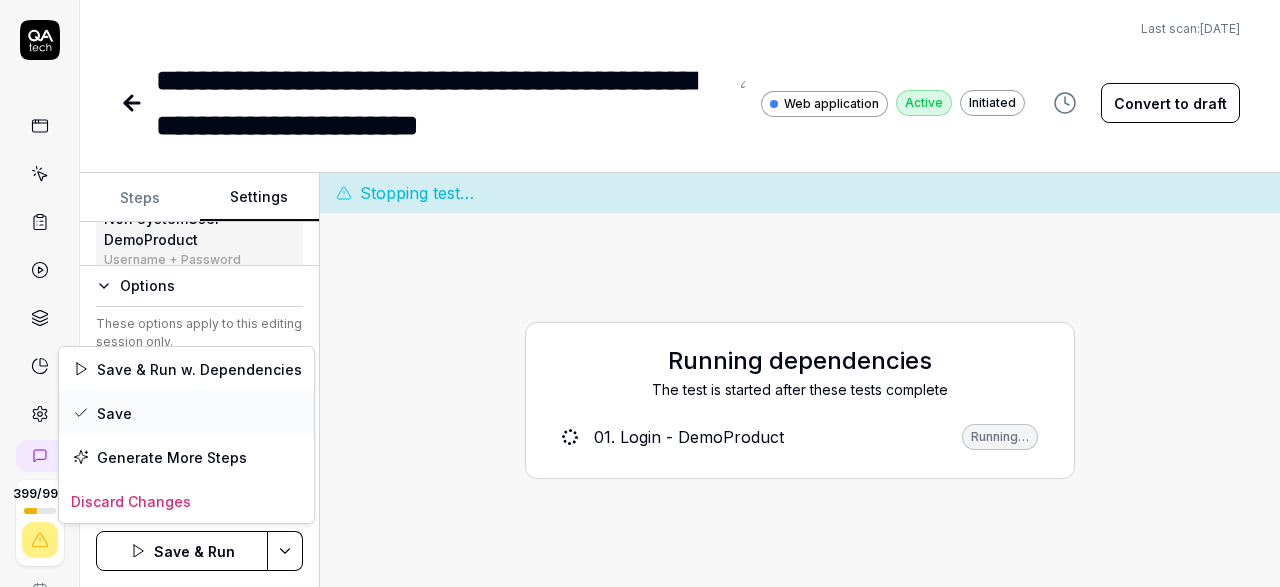 click on "Save" at bounding box center [186, 413] 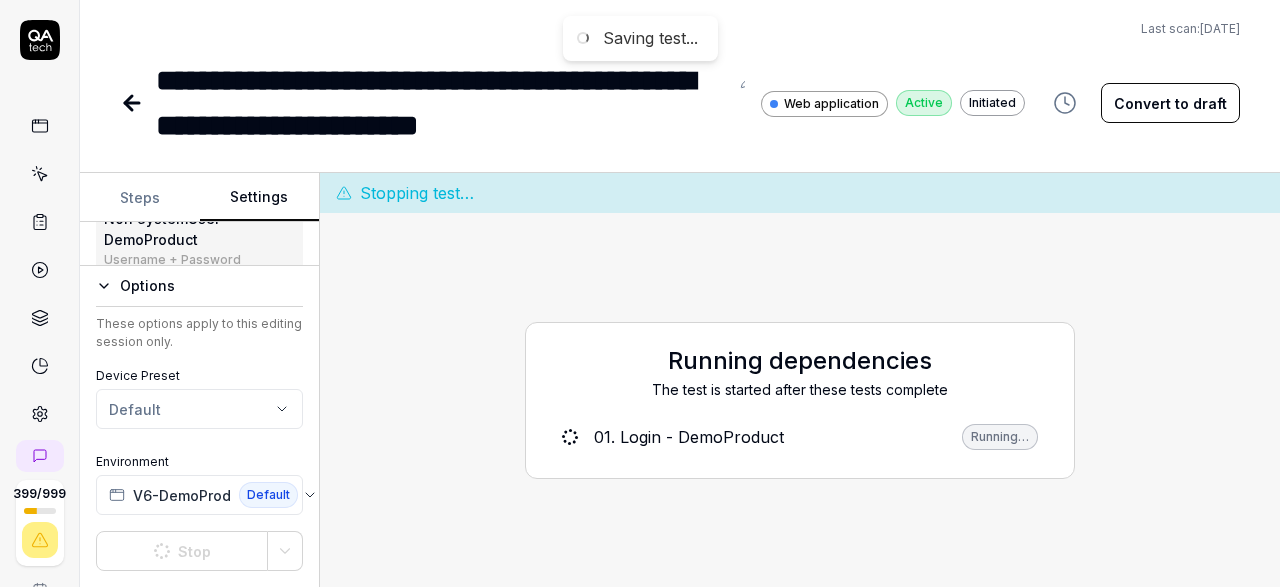 scroll, scrollTop: 330, scrollLeft: 0, axis: vertical 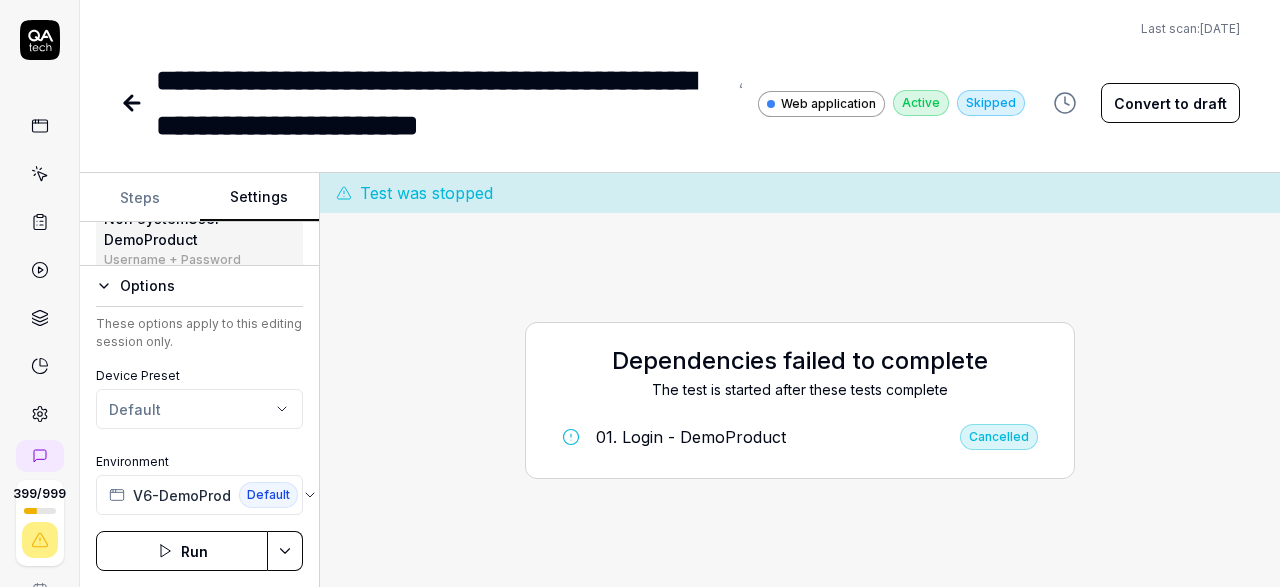 click on "Run" at bounding box center (182, 551) 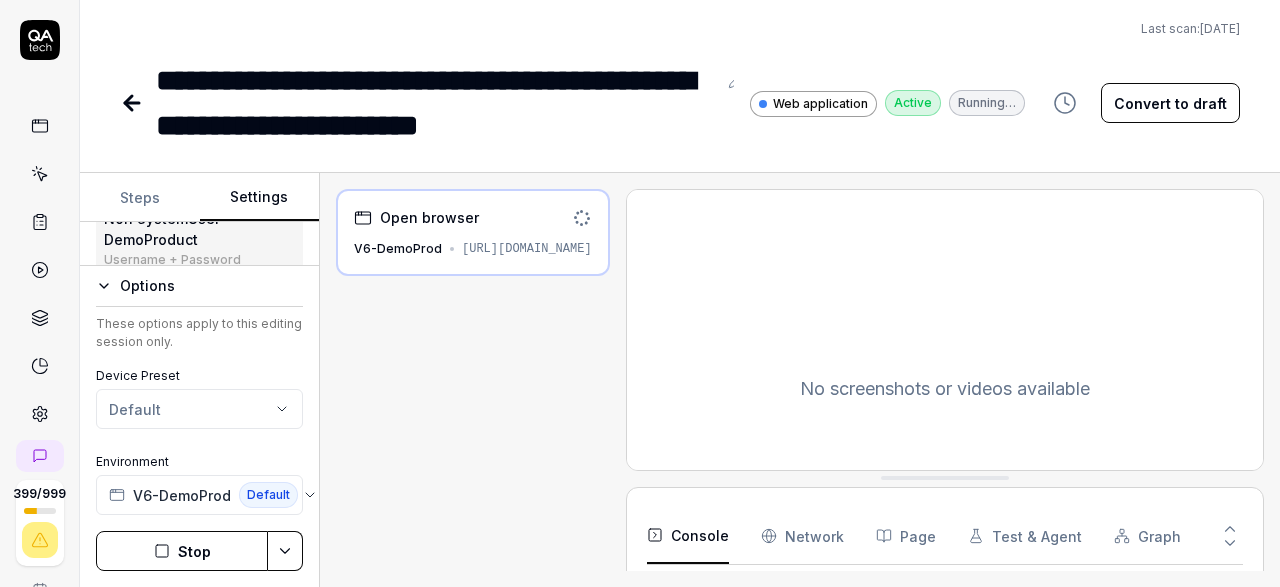 click on "Settings" at bounding box center [260, 198] 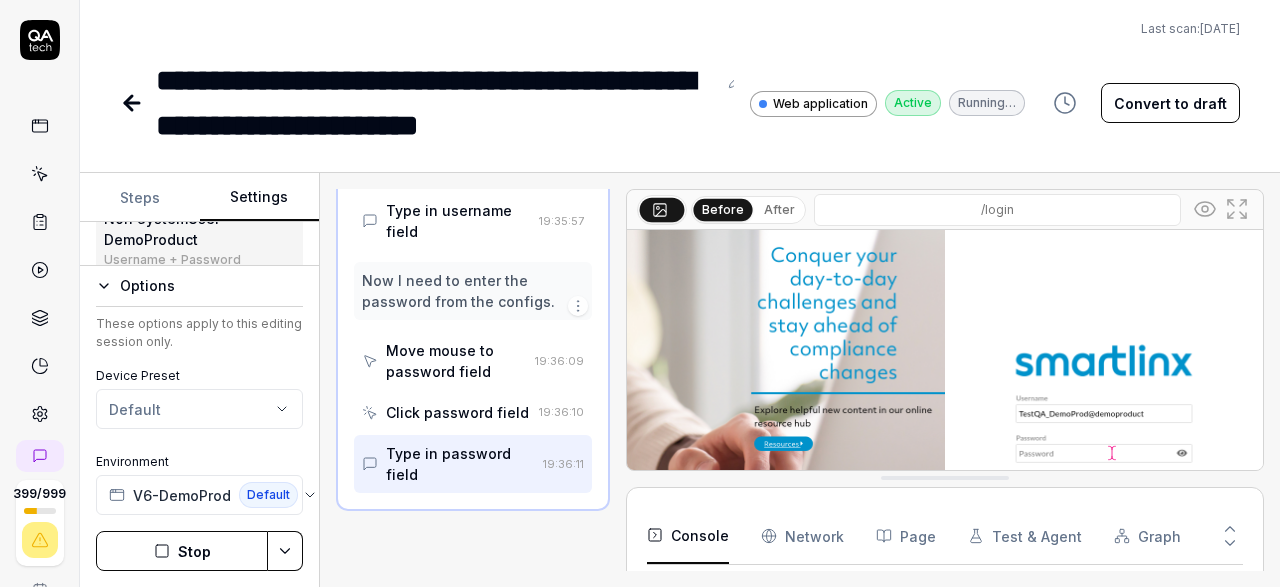 scroll, scrollTop: 398, scrollLeft: 0, axis: vertical 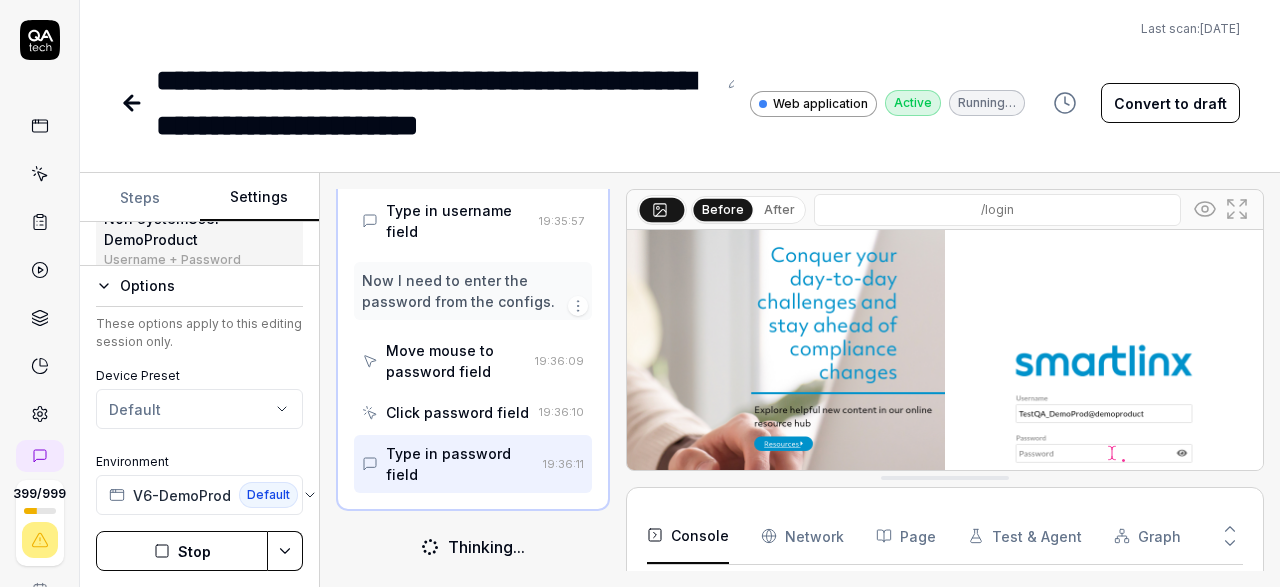 click 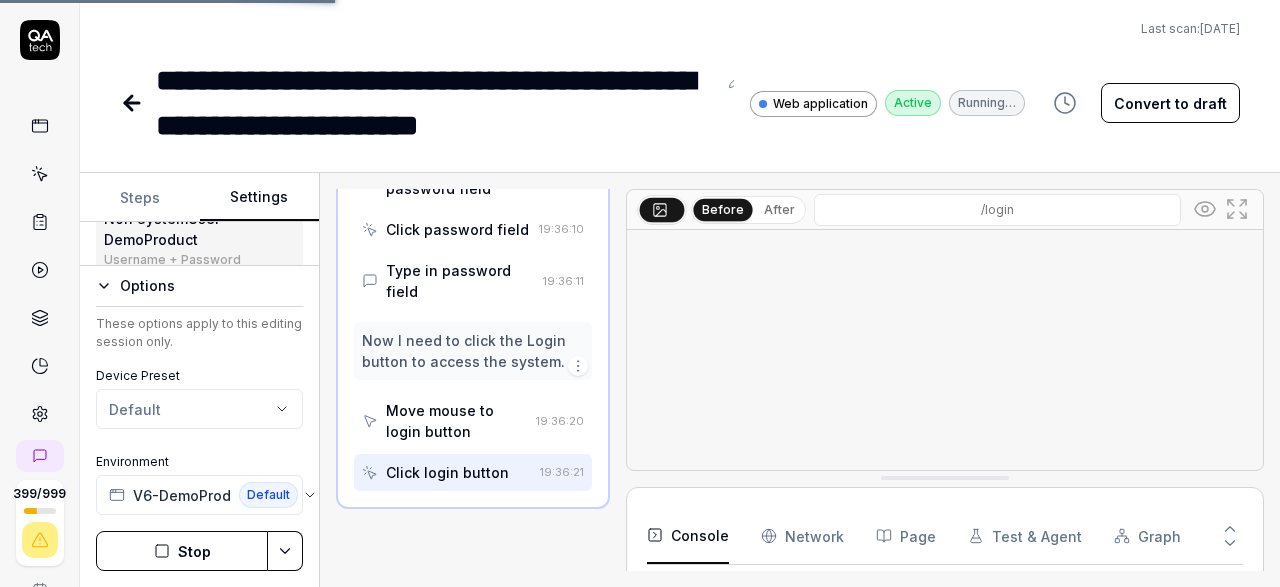 scroll, scrollTop: 578, scrollLeft: 0, axis: vertical 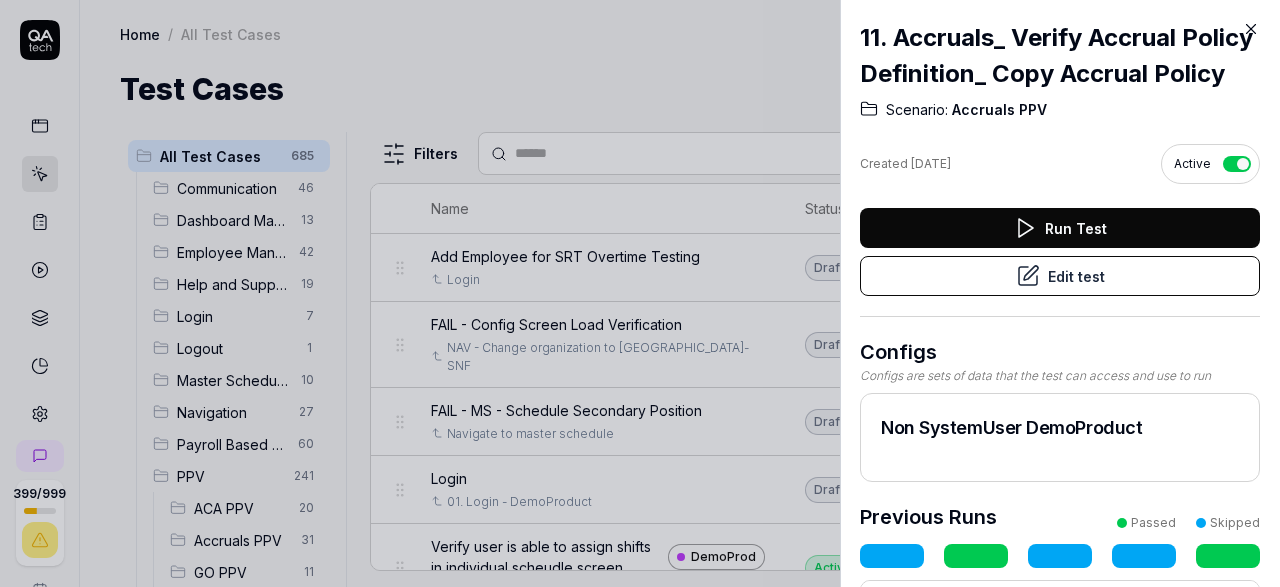 click 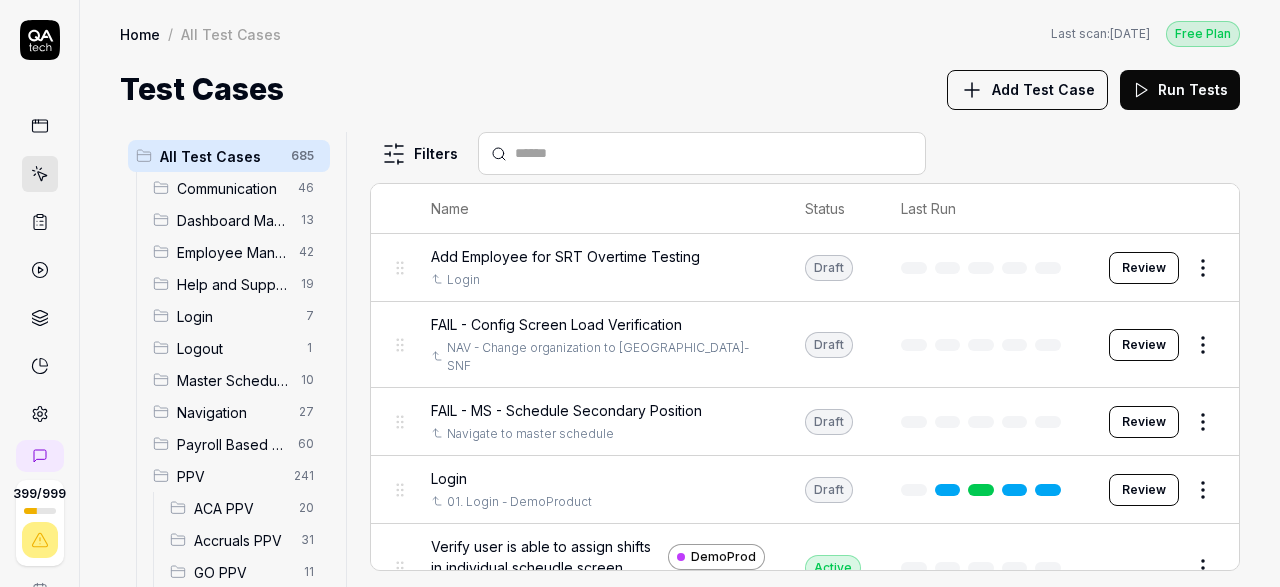 scroll, scrollTop: 162, scrollLeft: 0, axis: vertical 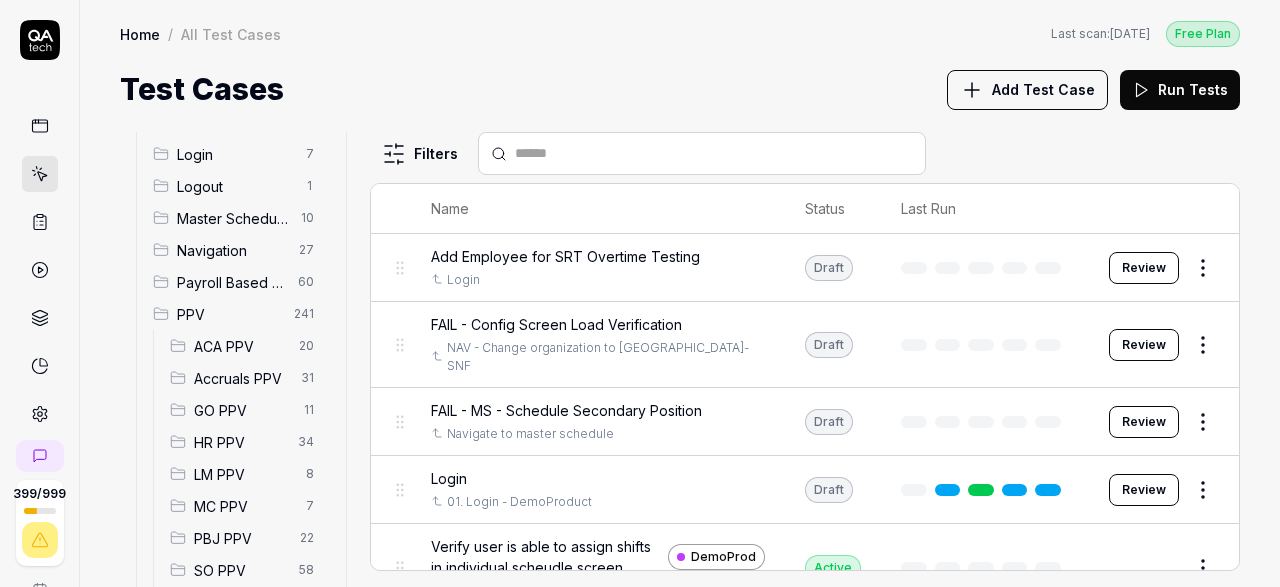 click on "ACA PPV" at bounding box center [240, 346] 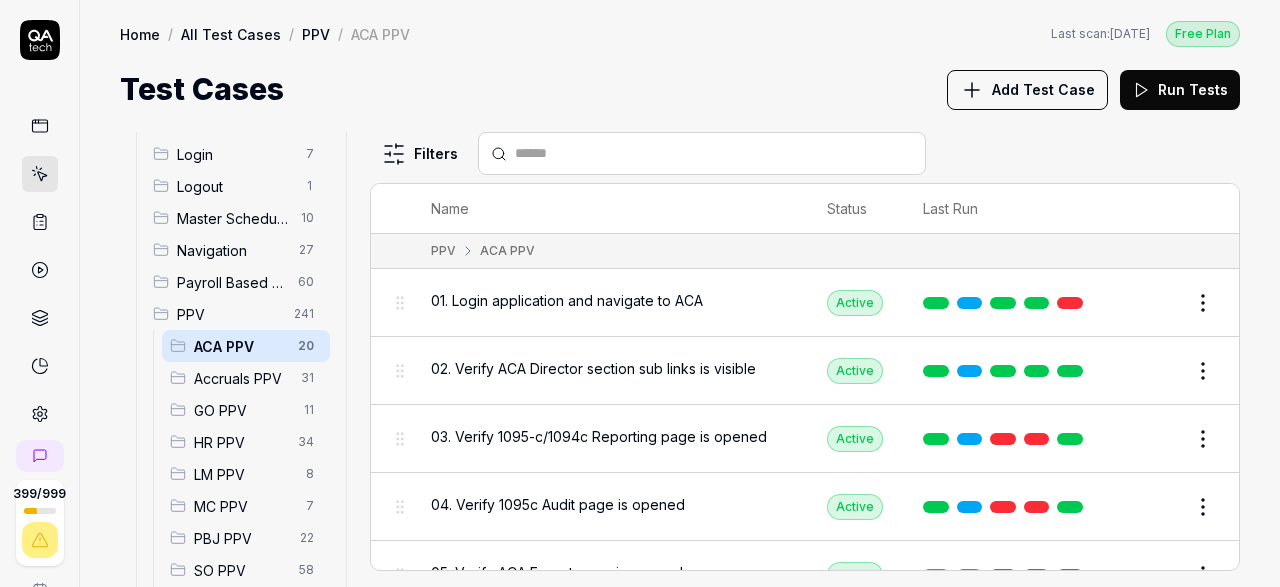 scroll, scrollTop: 214, scrollLeft: 0, axis: vertical 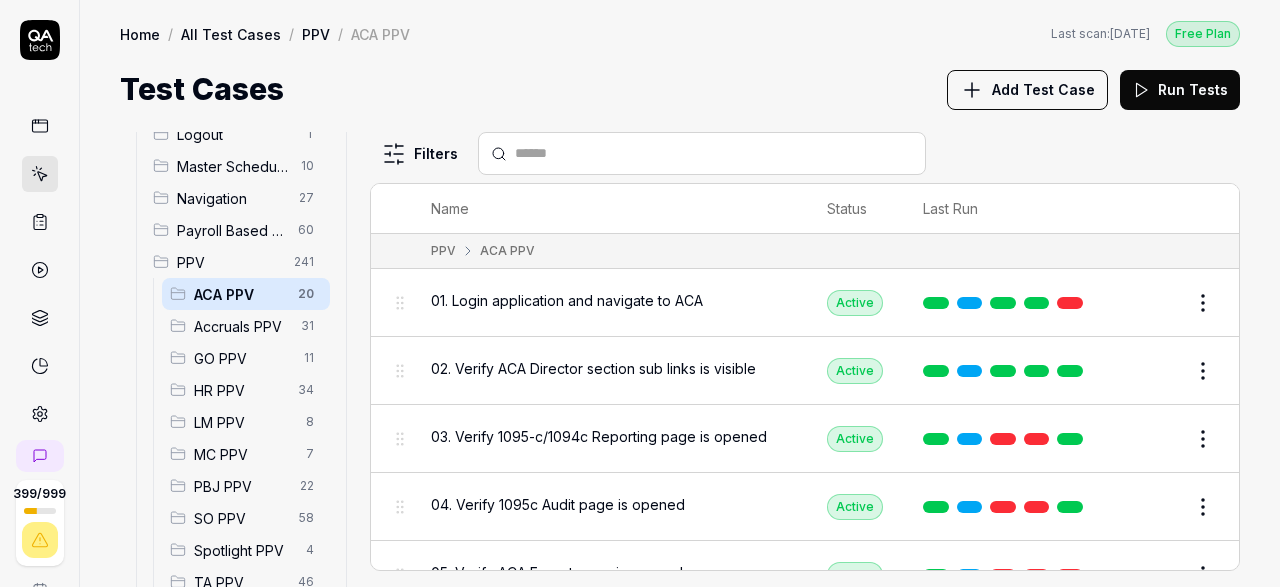 click on "Accruals PPV" at bounding box center [241, 326] 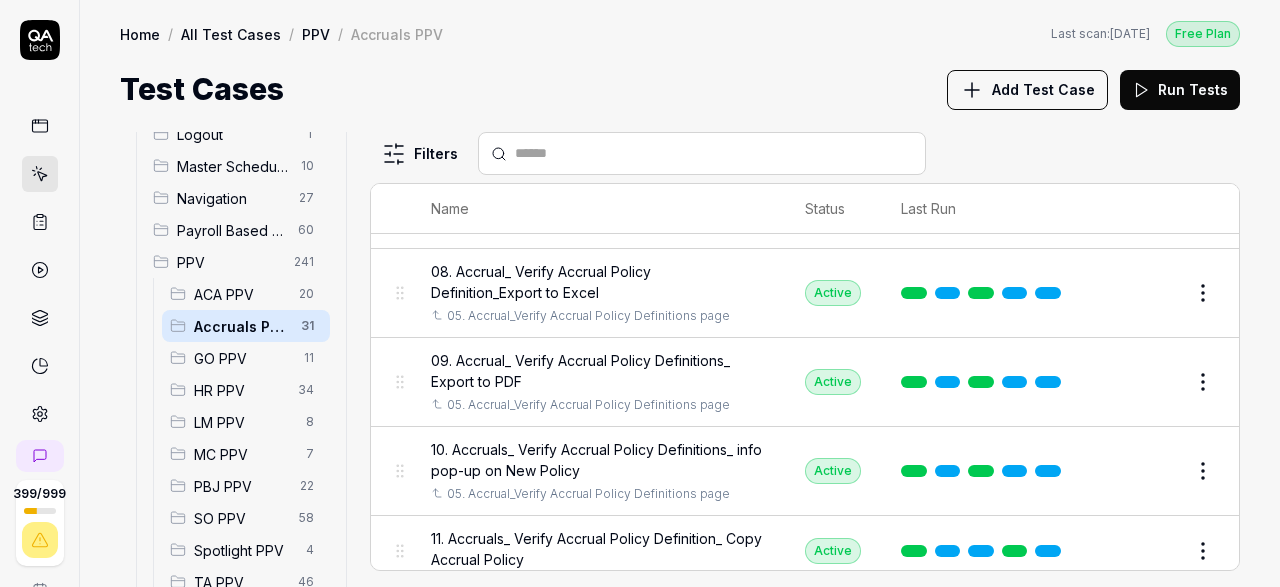 scroll, scrollTop: 0, scrollLeft: 0, axis: both 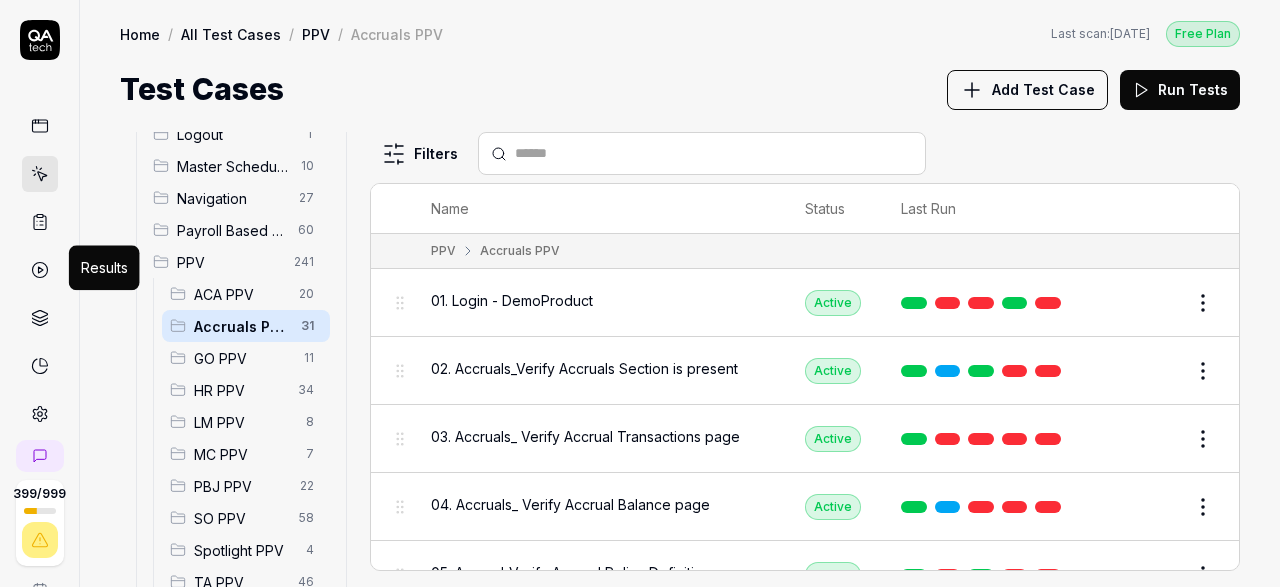 click 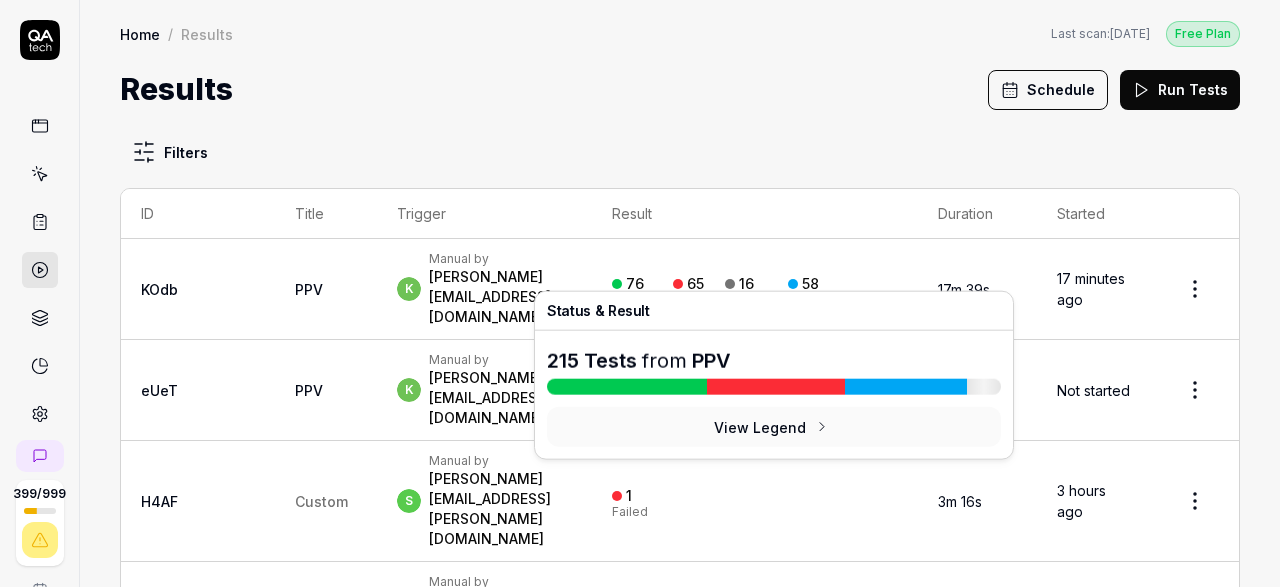 click on "Skipped" at bounding box center (813, 300) 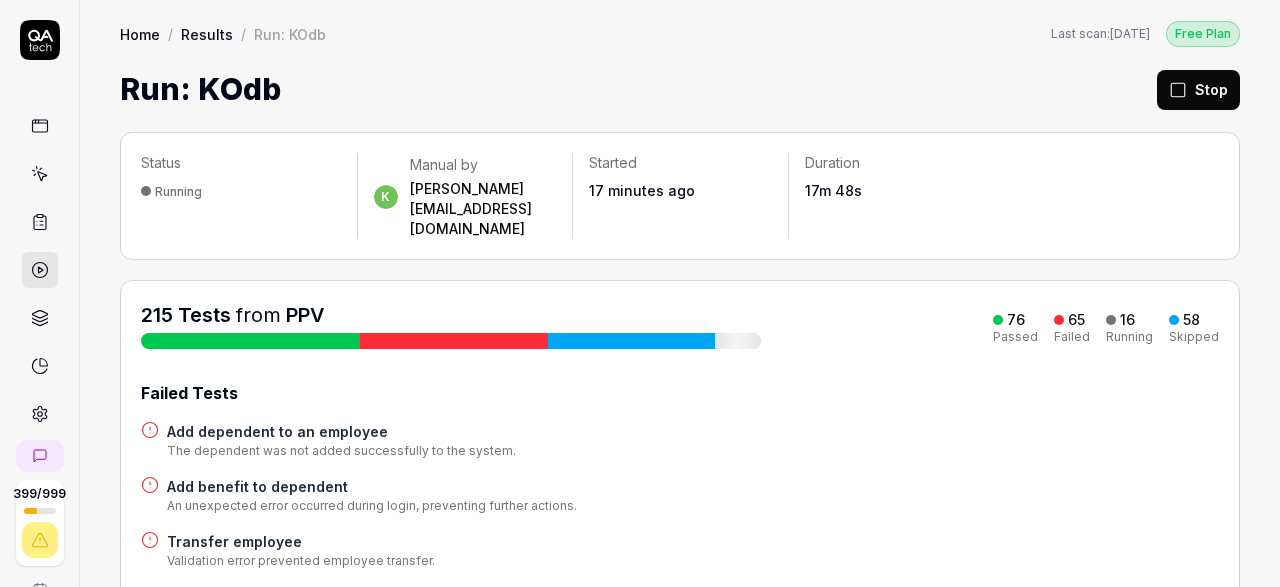 click at bounding box center (631, 341) 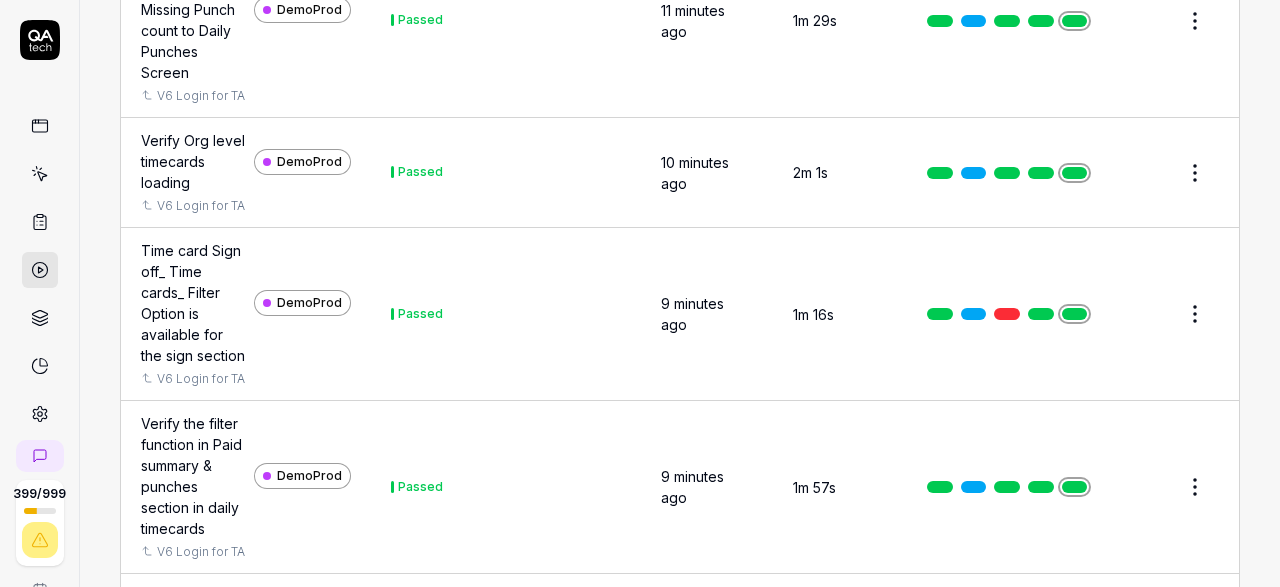 scroll, scrollTop: 12020, scrollLeft: 0, axis: vertical 